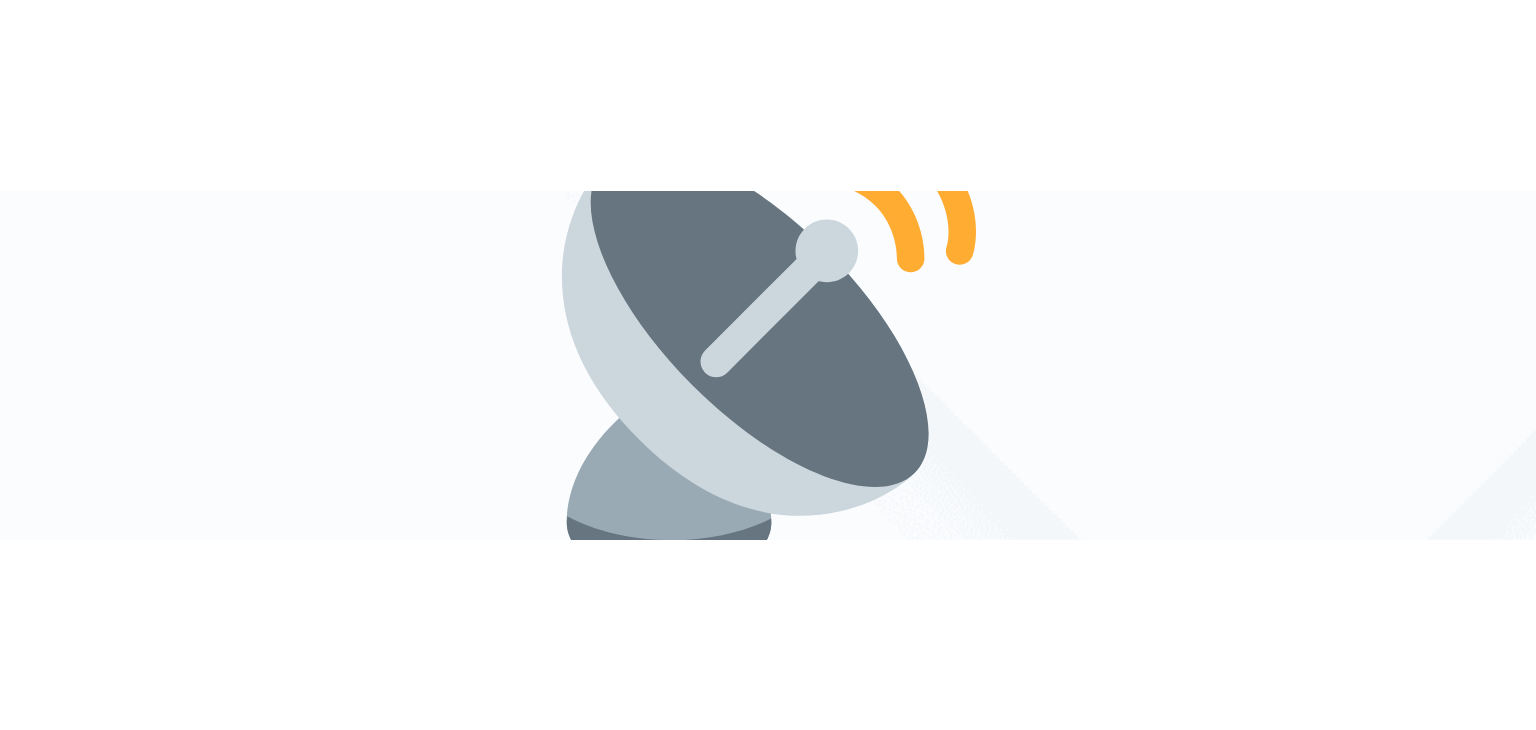 scroll, scrollTop: 0, scrollLeft: 0, axis: both 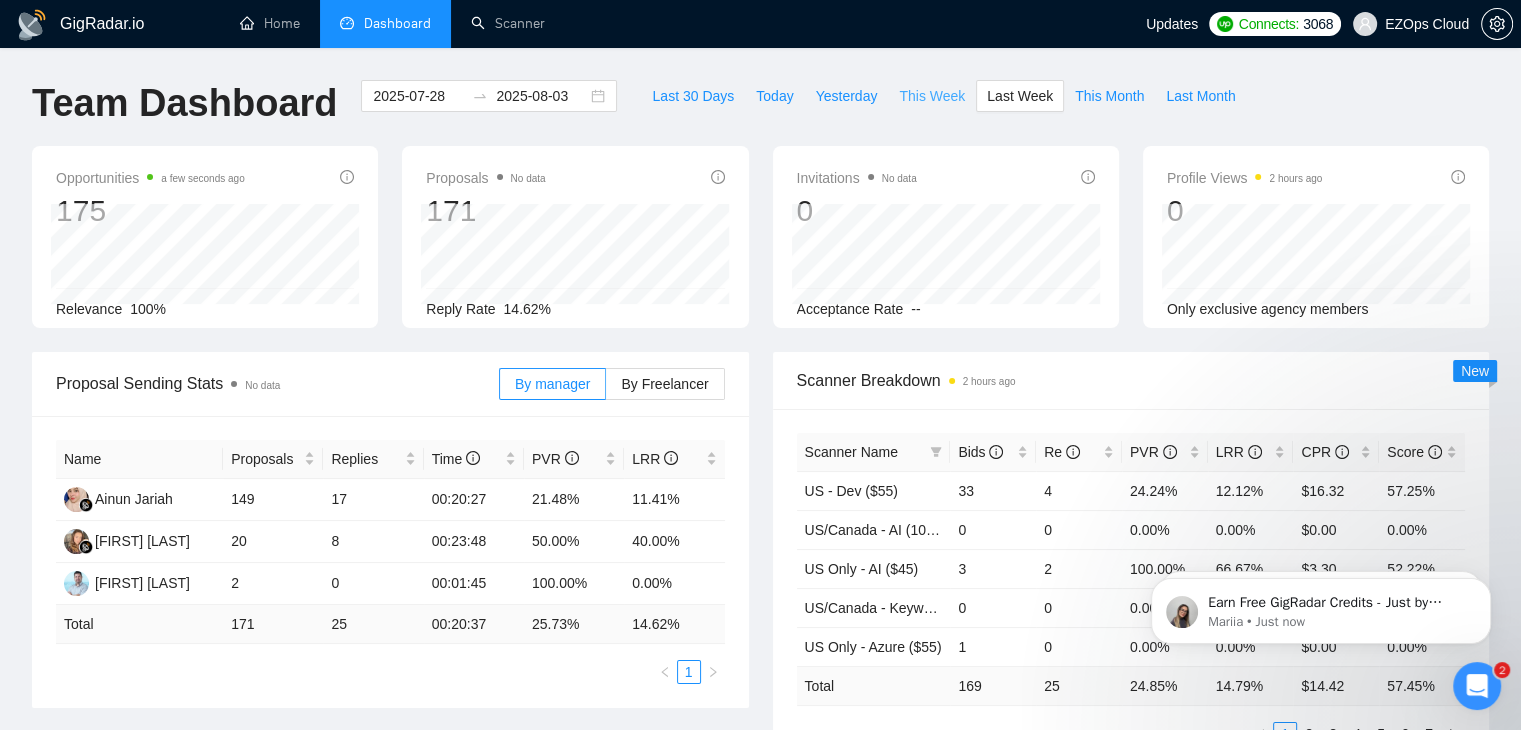 click on "This Week" at bounding box center [932, 96] 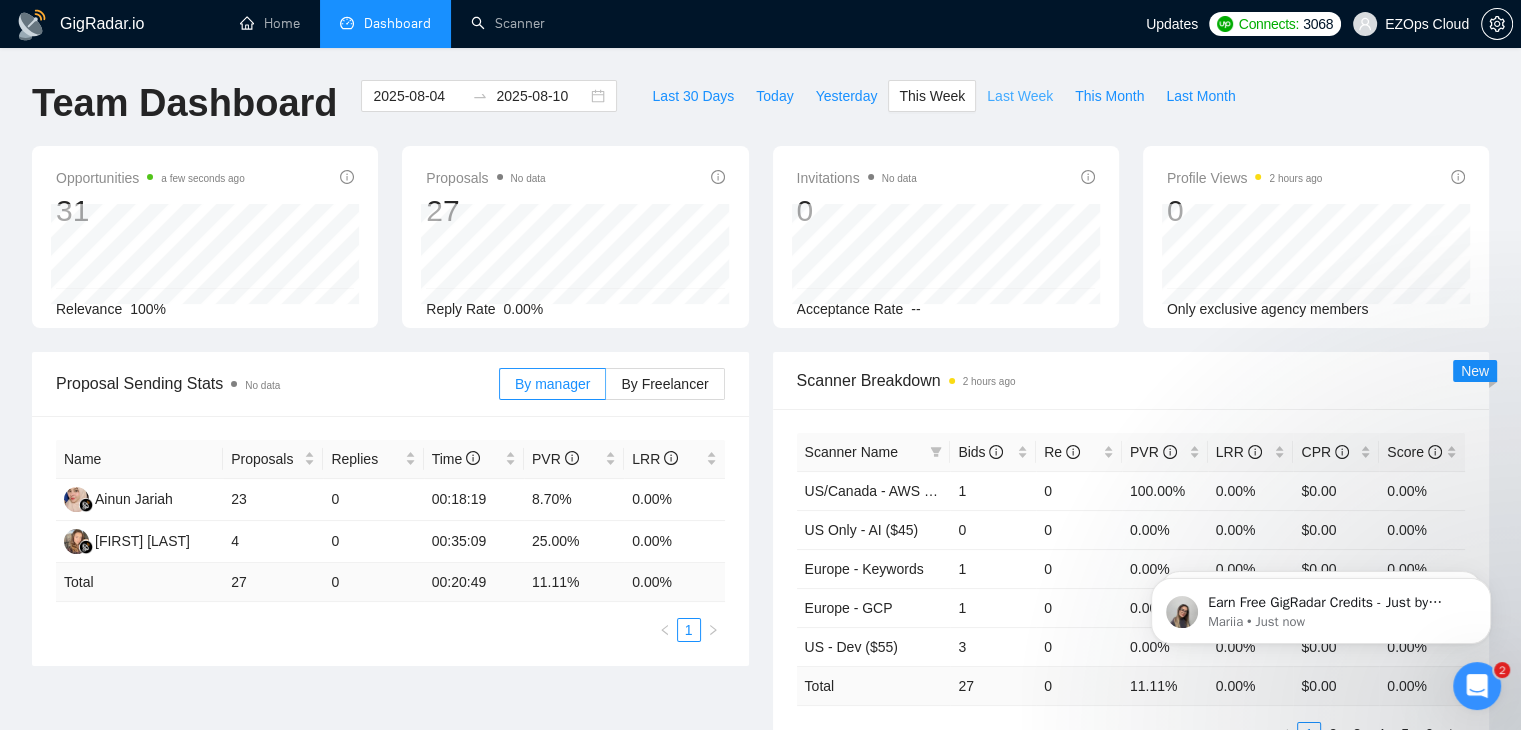 click on "Last Week" at bounding box center [1020, 96] 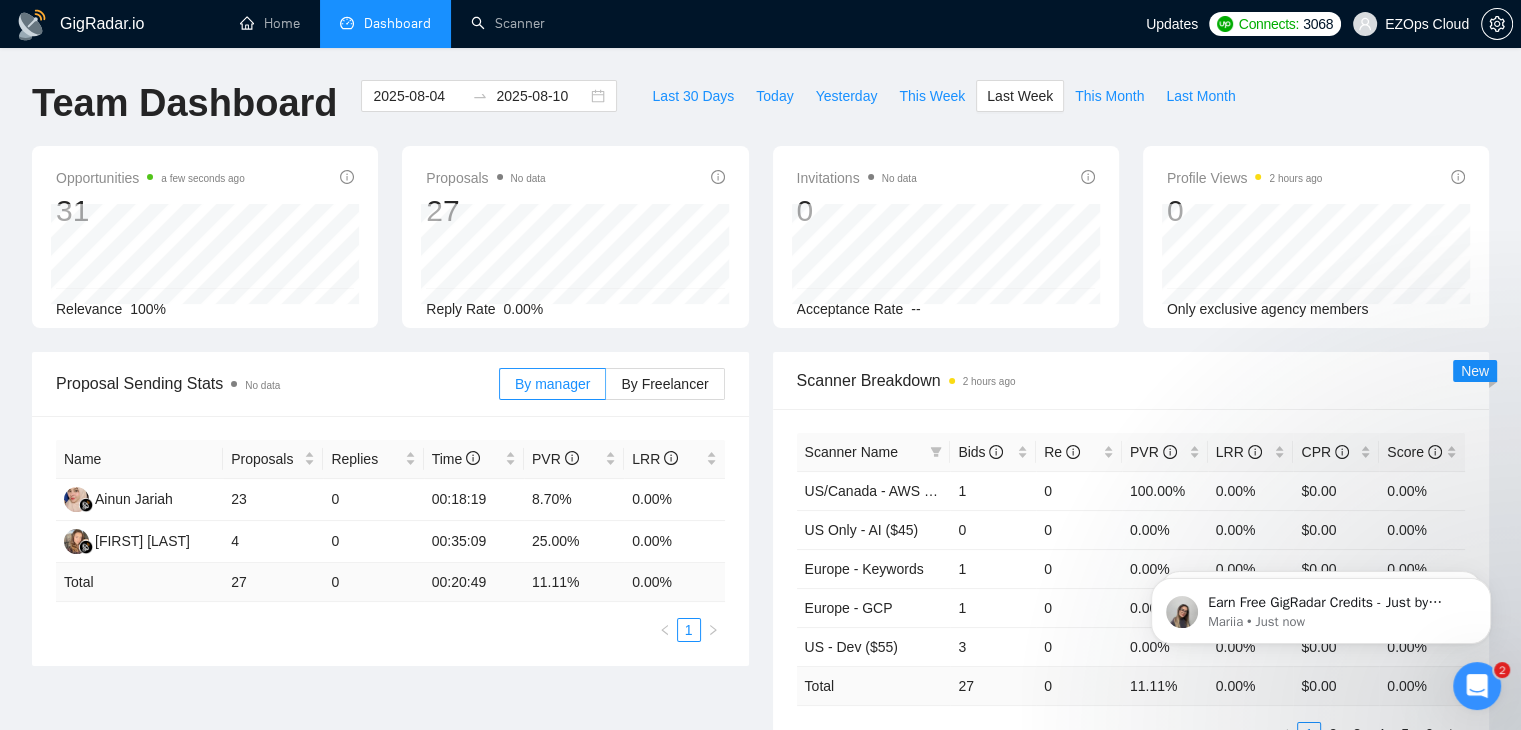 type on "2025-07-28" 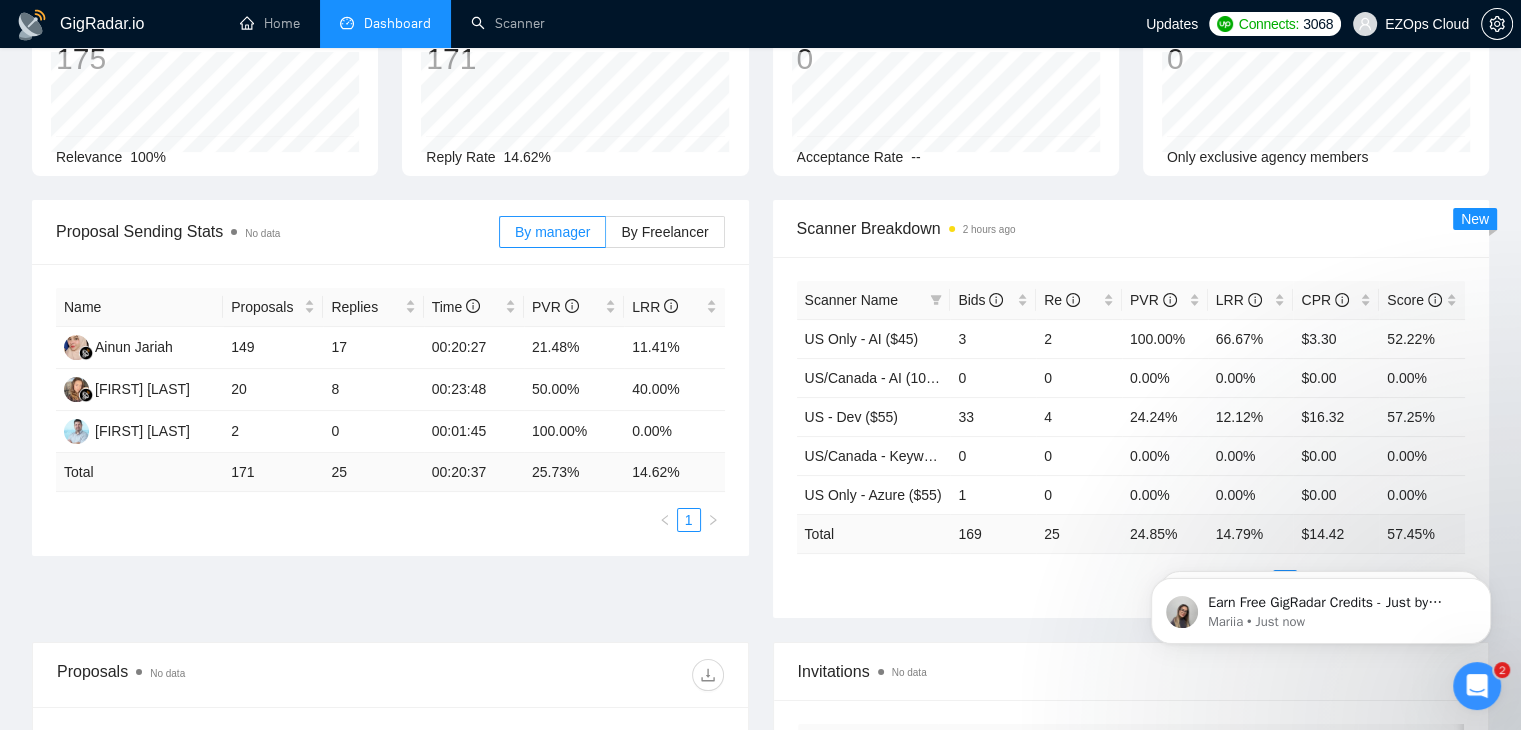 scroll, scrollTop: 154, scrollLeft: 0, axis: vertical 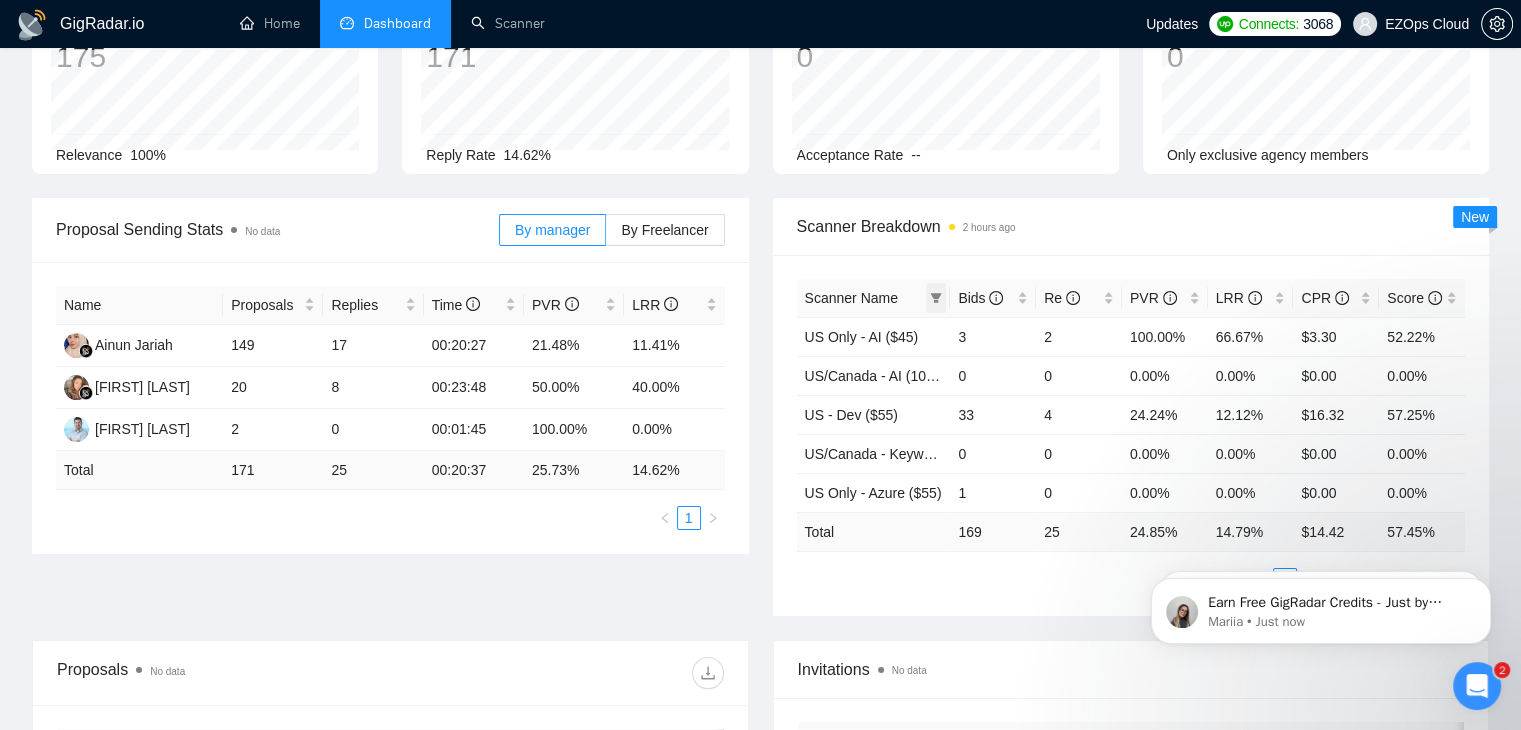 click 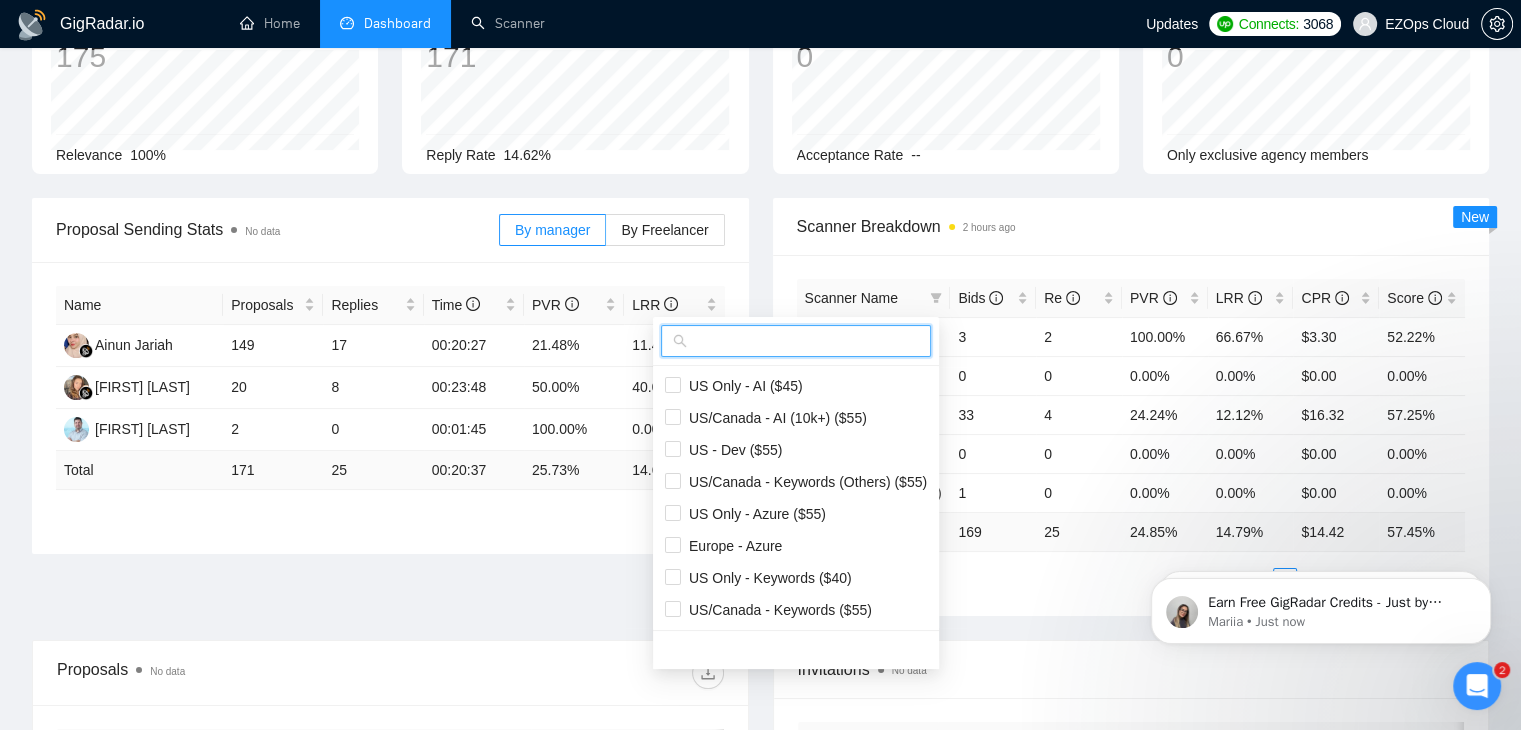 click at bounding box center [805, 341] 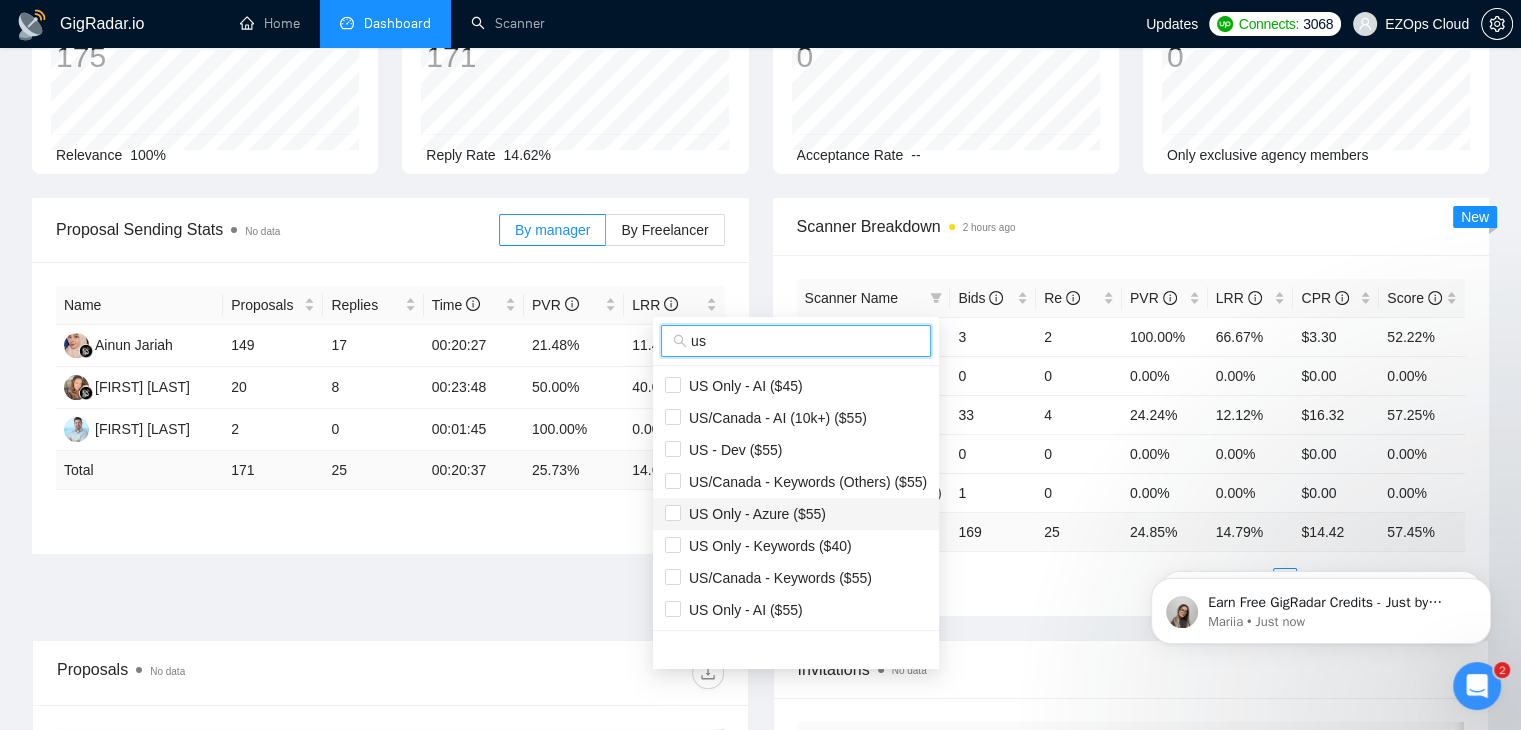 type on "us" 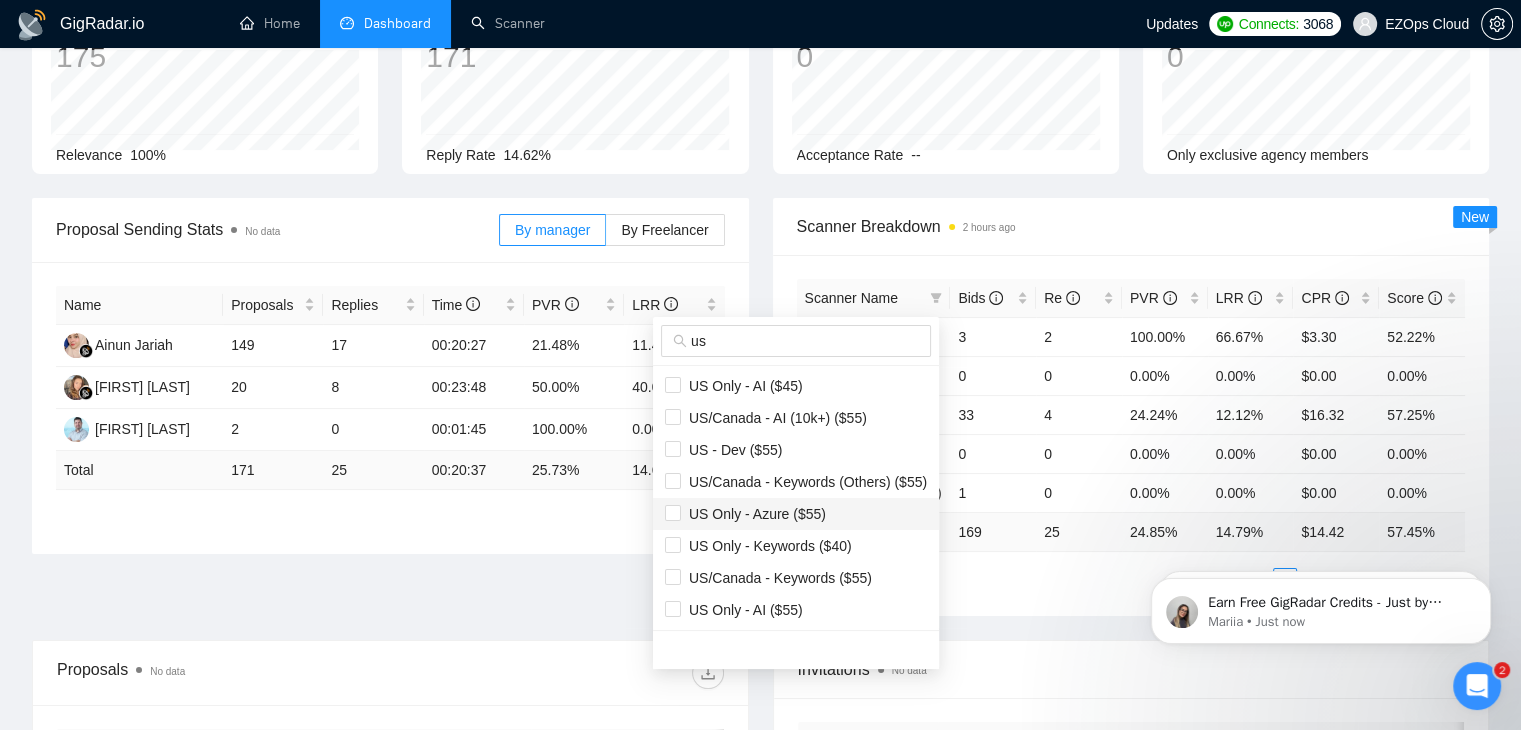click on "US Only - Azure ($55)" at bounding box center [753, 514] 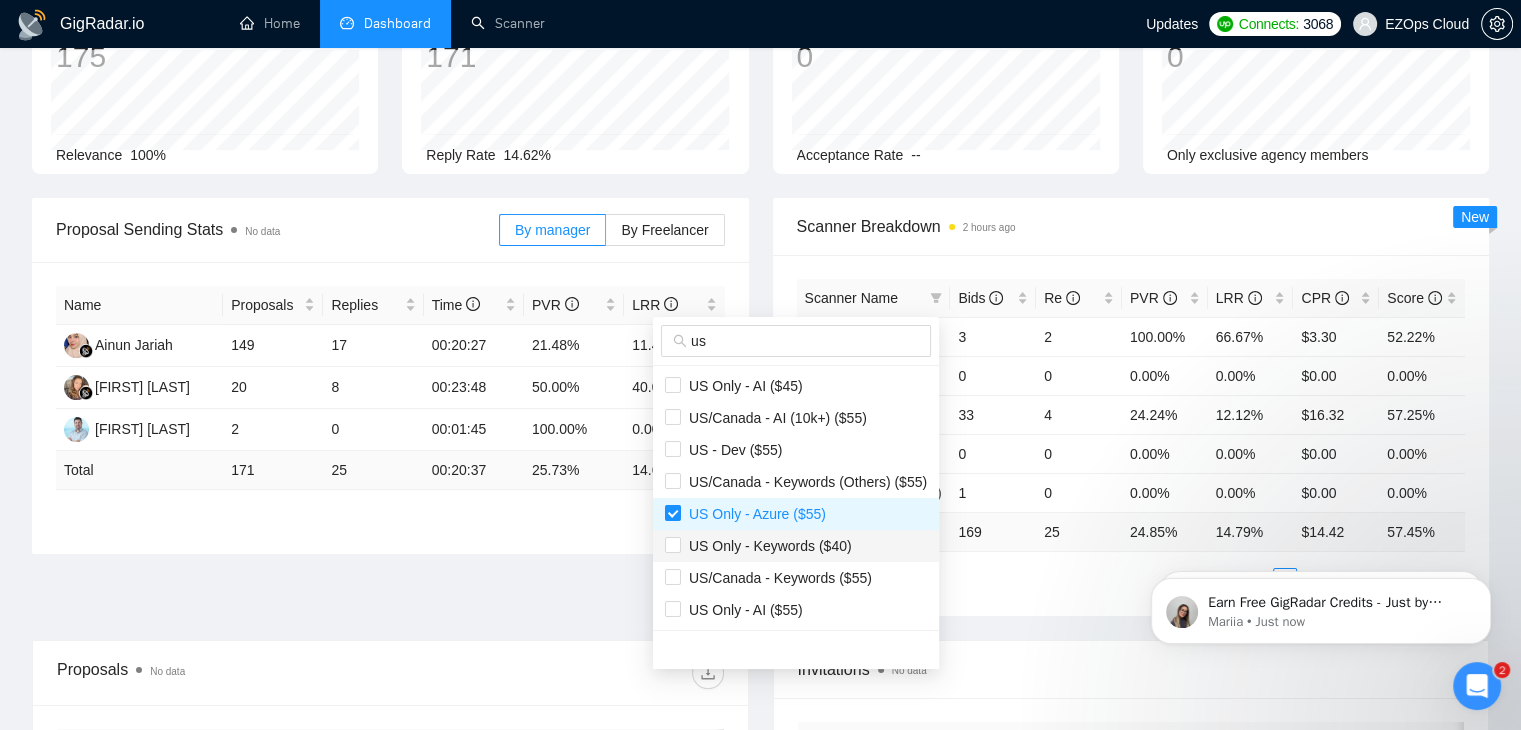 click on "US Only - Keywords ($40)" at bounding box center (766, 546) 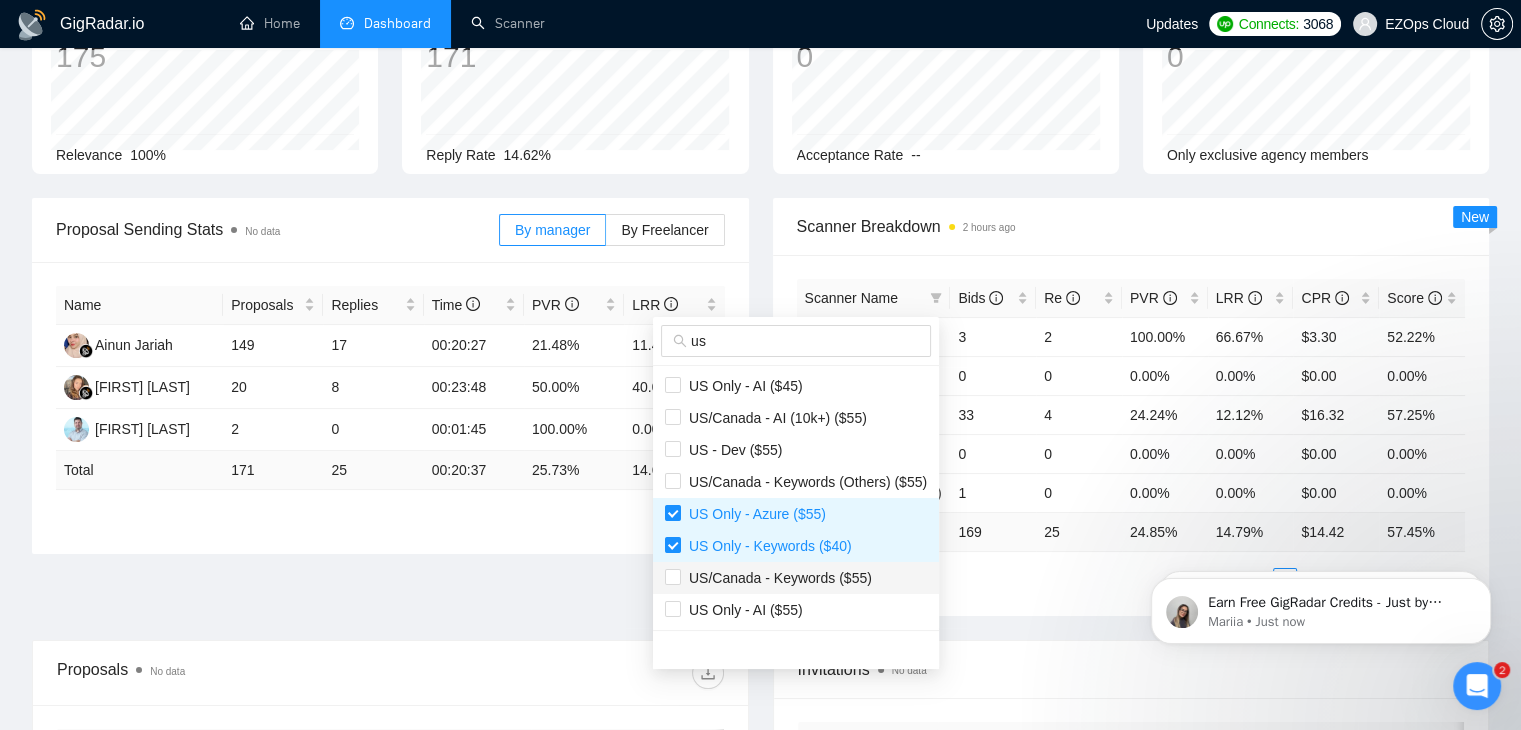 click on "US/Canada - Keywords ($55)" at bounding box center (776, 578) 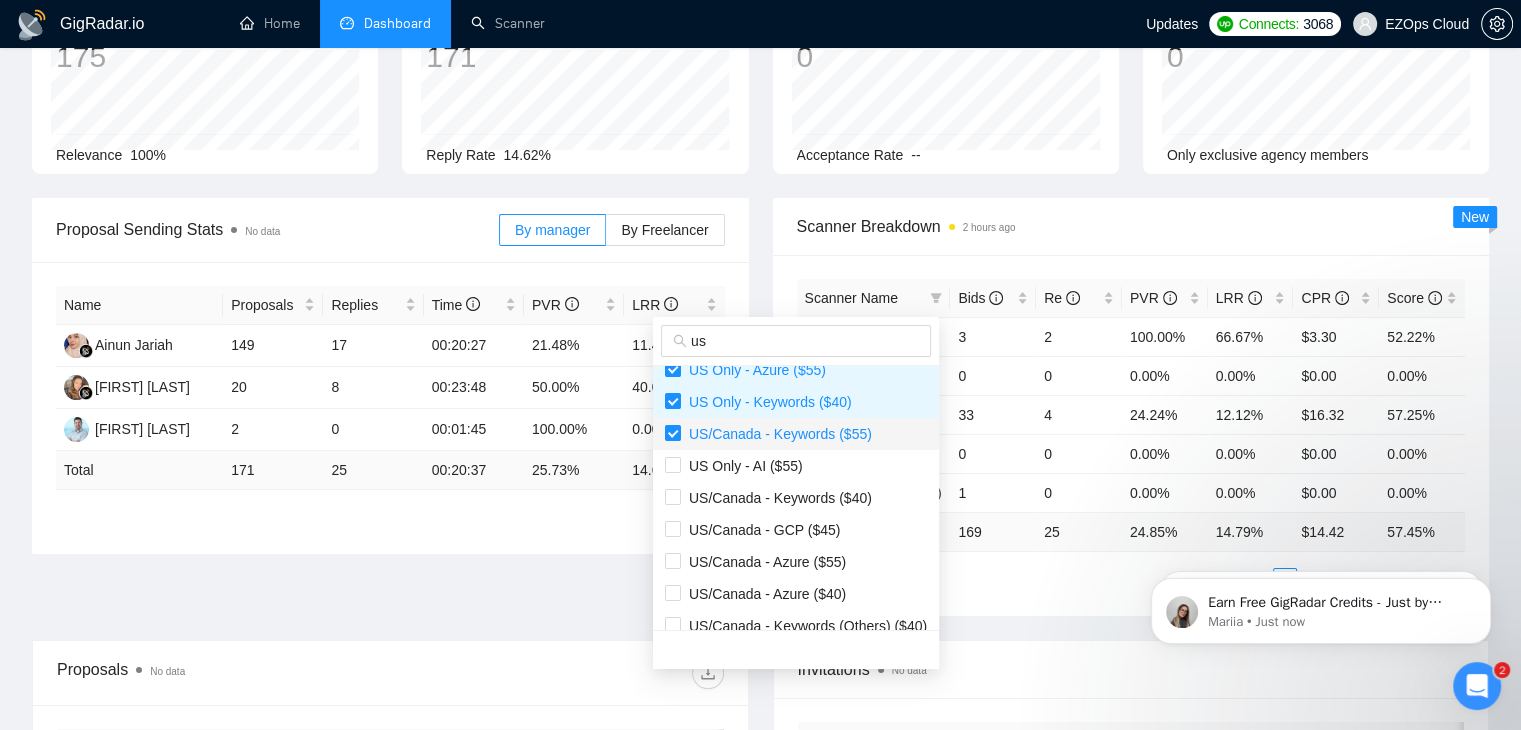scroll, scrollTop: 152, scrollLeft: 0, axis: vertical 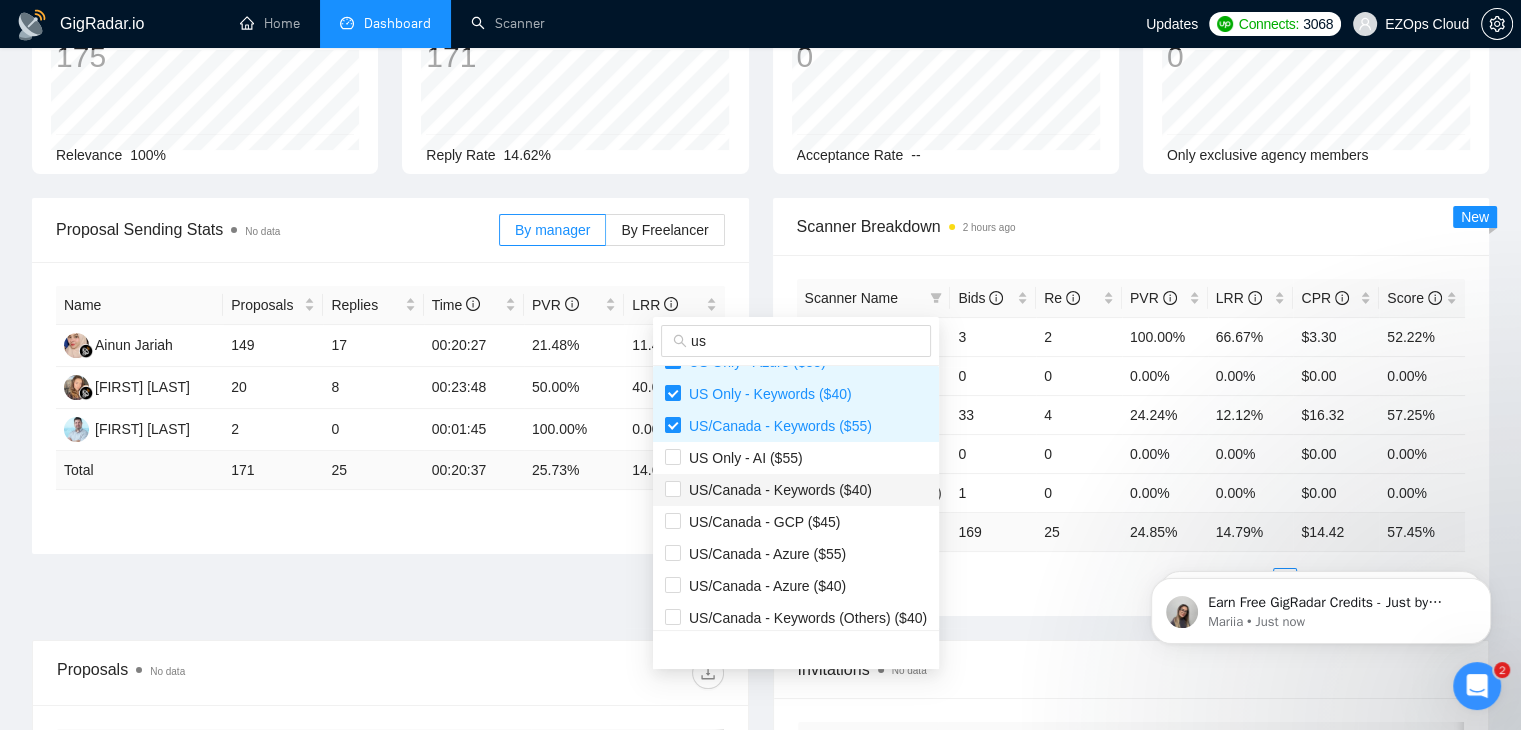 click on "US/Canada - Keywords ($40)" at bounding box center (796, 490) 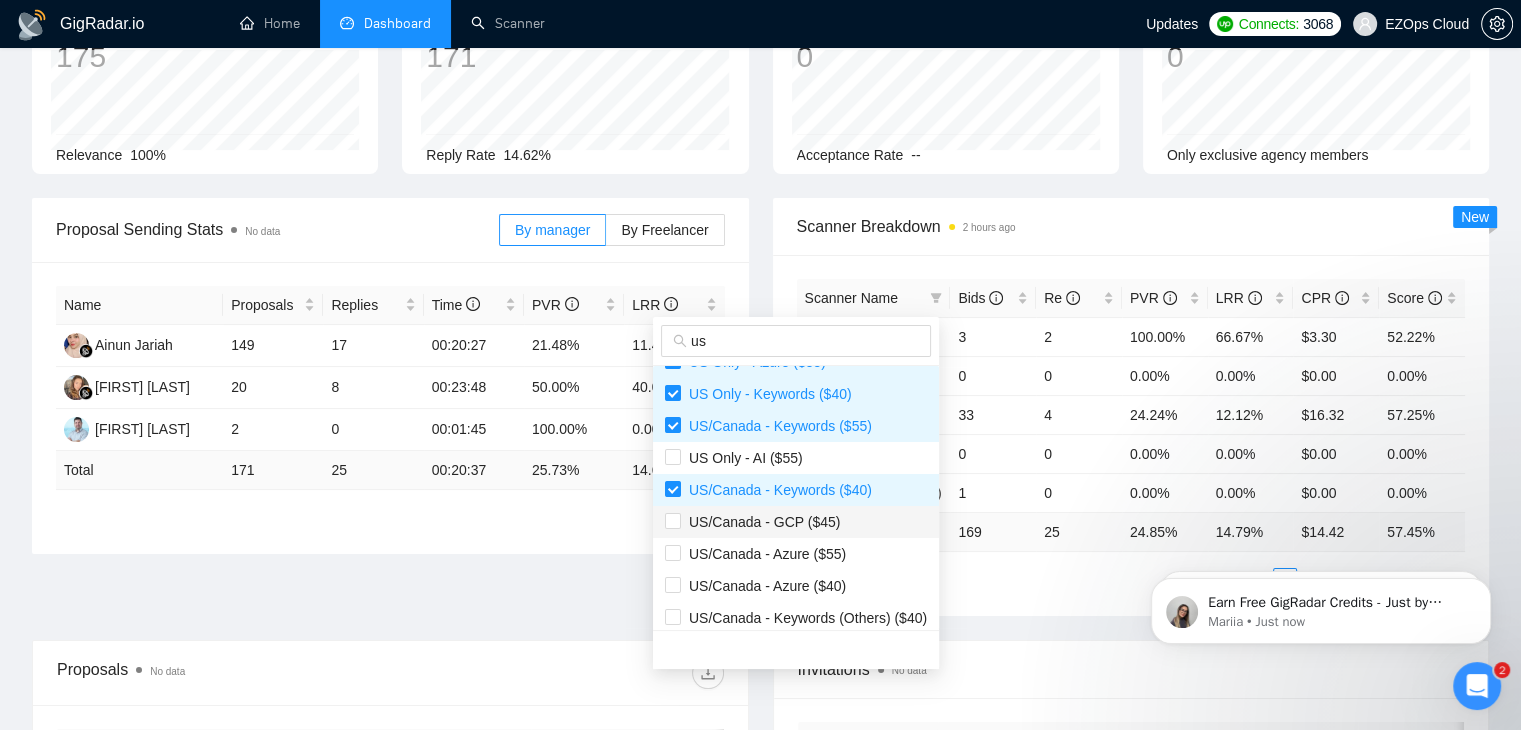 click on "US/Canada - GCP ($45)" at bounding box center [760, 522] 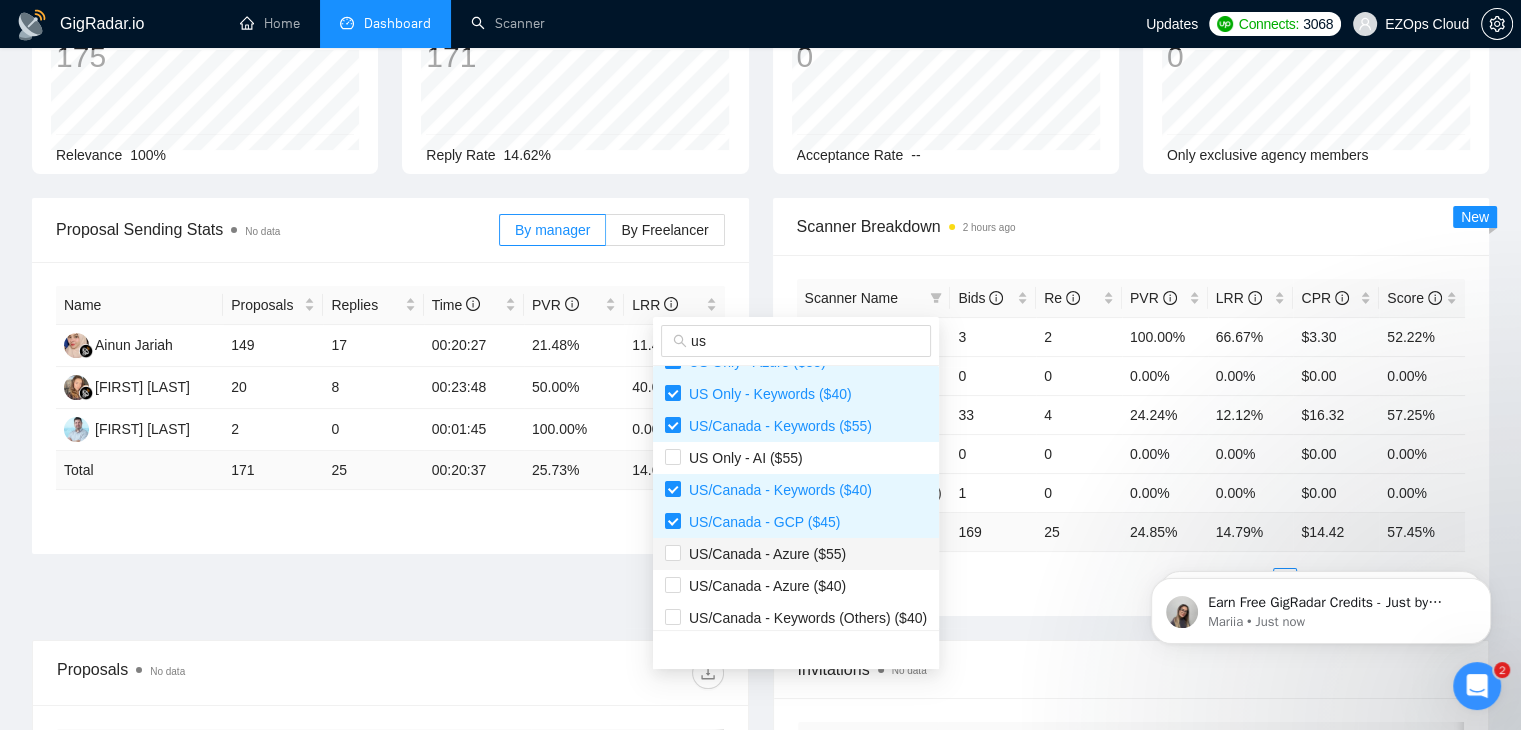 click on "US/Canada - Azure ($55)" at bounding box center [763, 554] 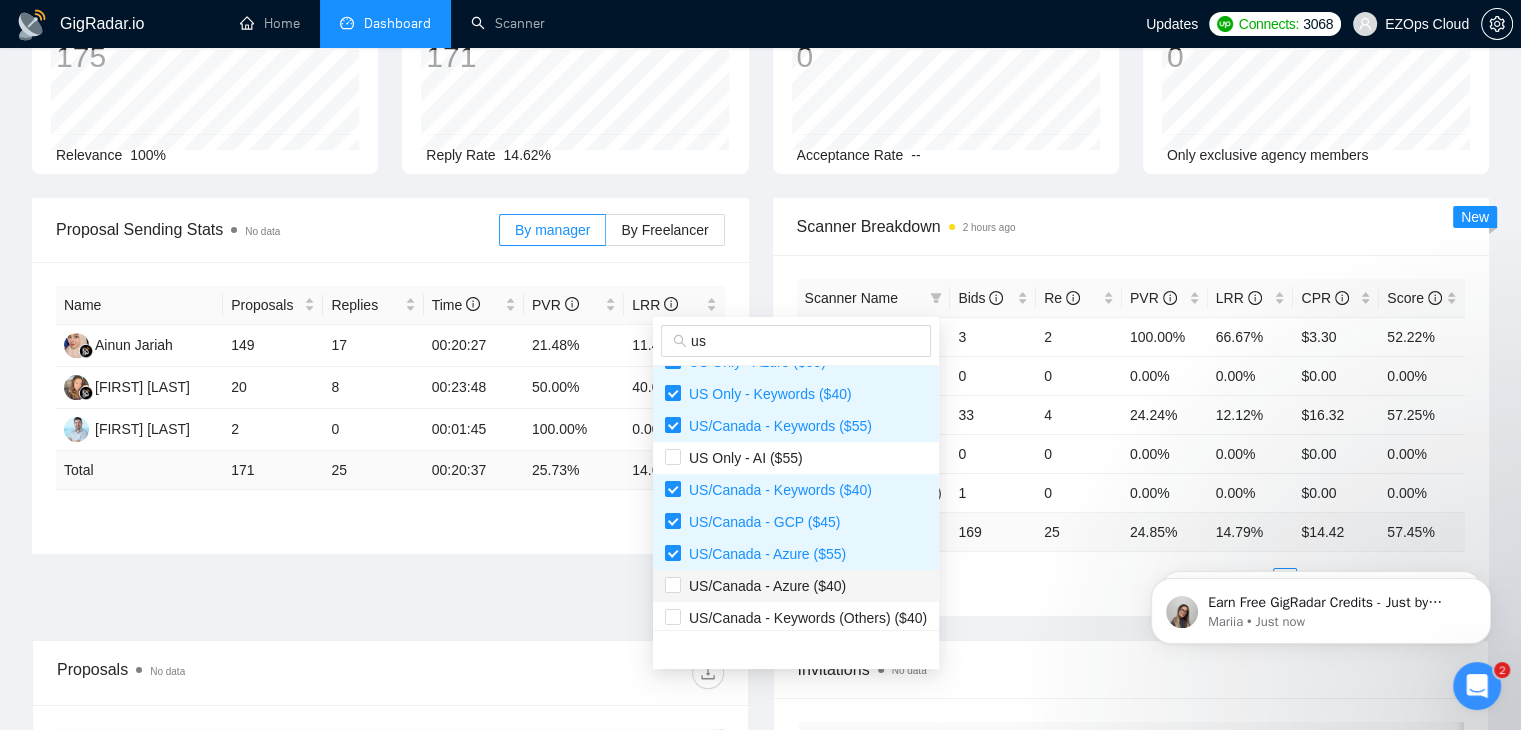 click on "US/Canada - Azure ($40)" at bounding box center [796, 586] 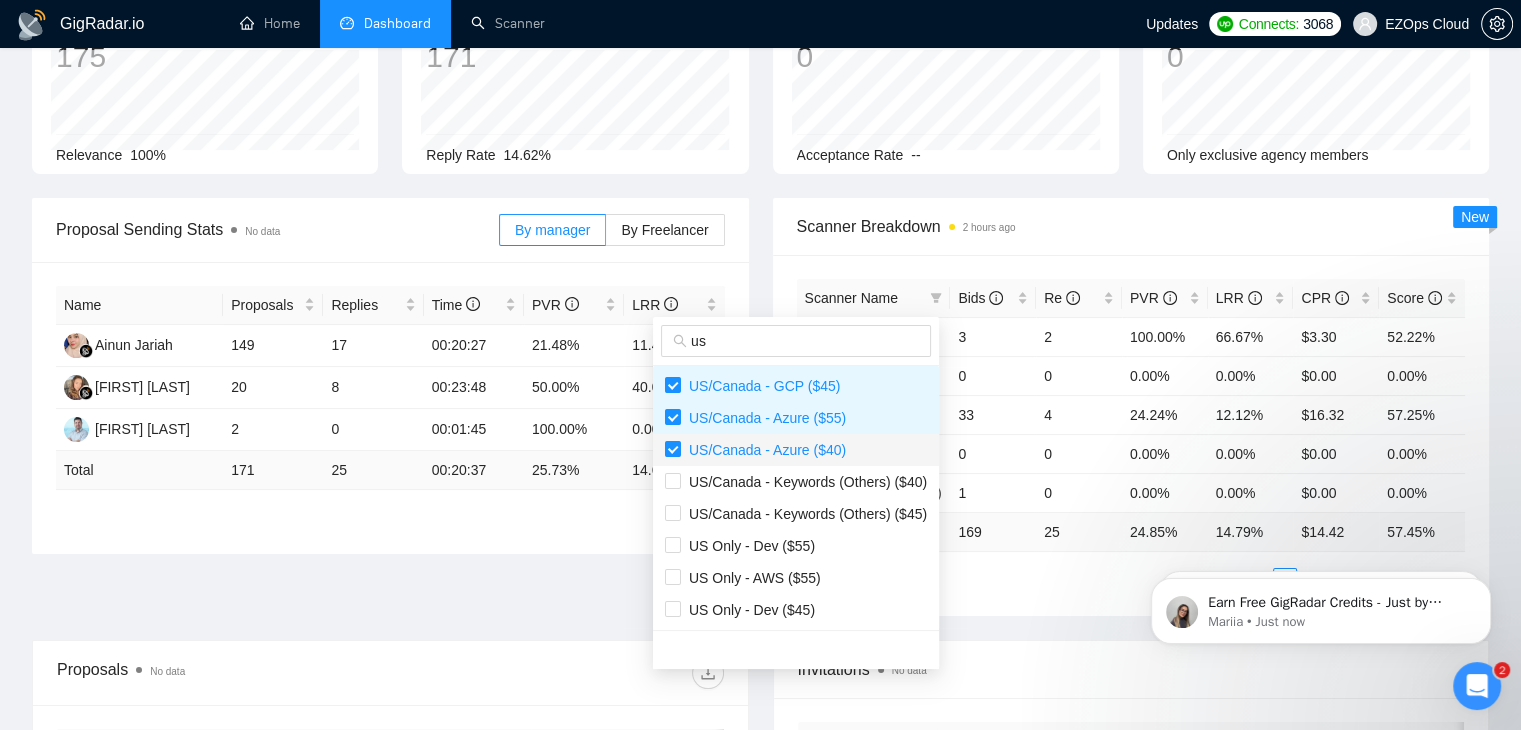 scroll, scrollTop: 296, scrollLeft: 0, axis: vertical 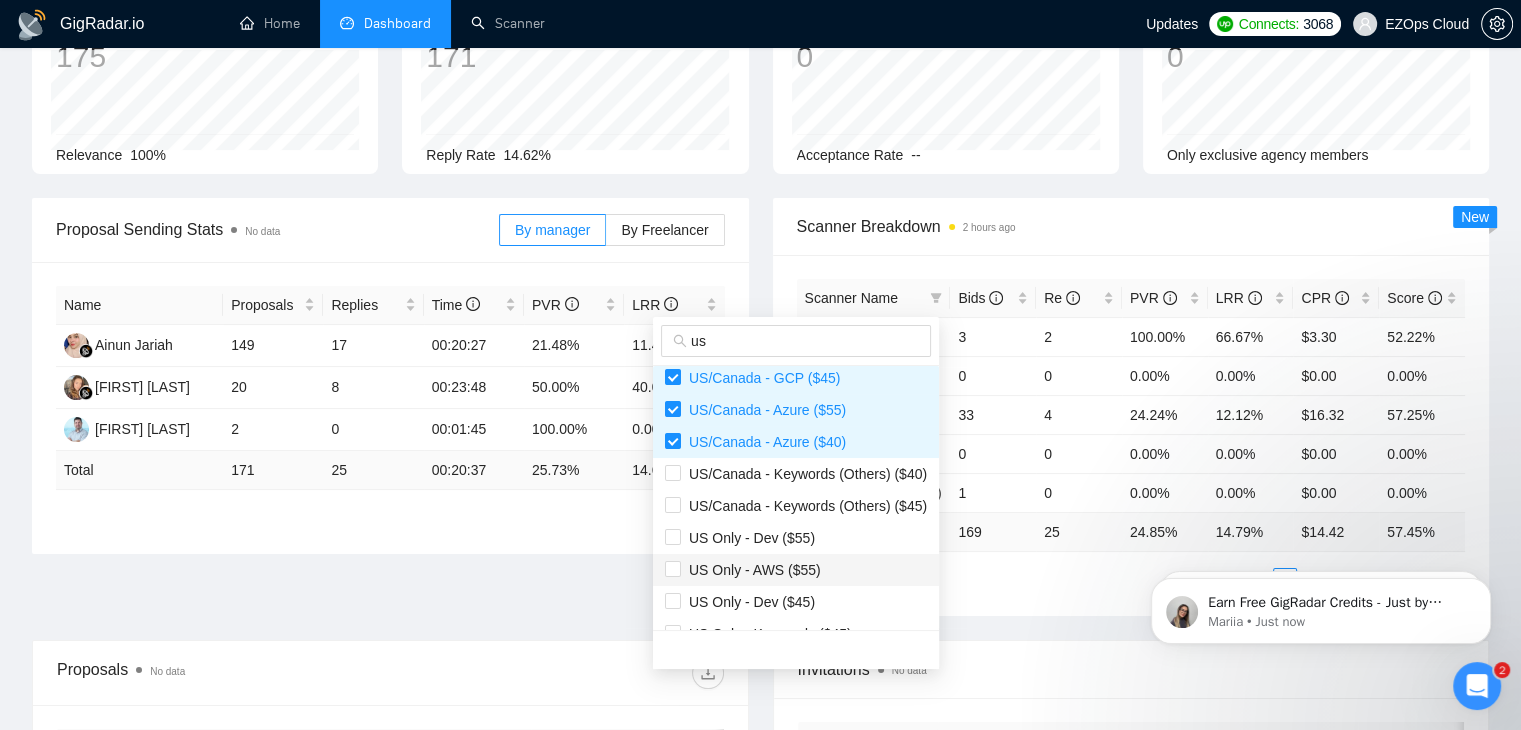 click on "US Only - AWS ($55)" at bounding box center [751, 570] 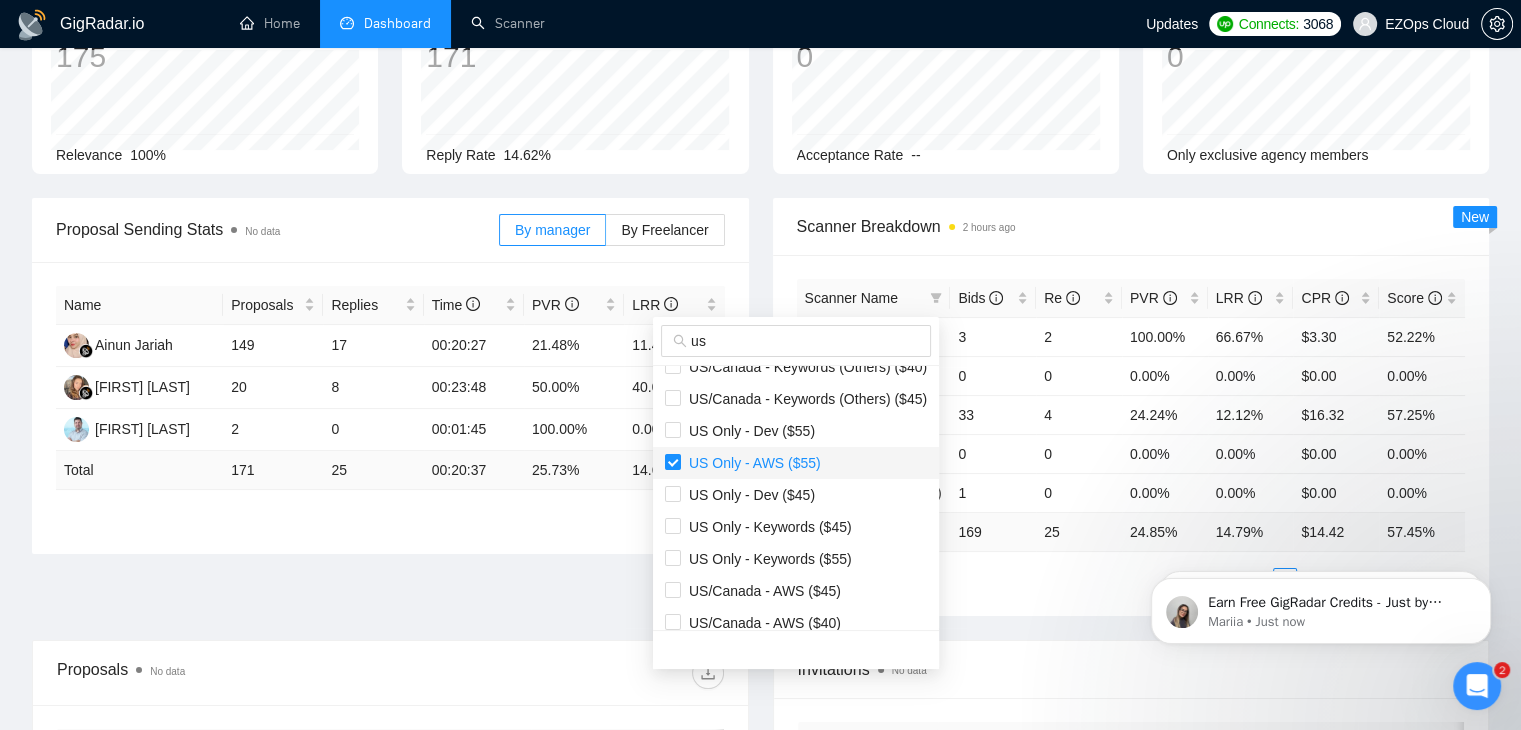 scroll, scrollTop: 404, scrollLeft: 0, axis: vertical 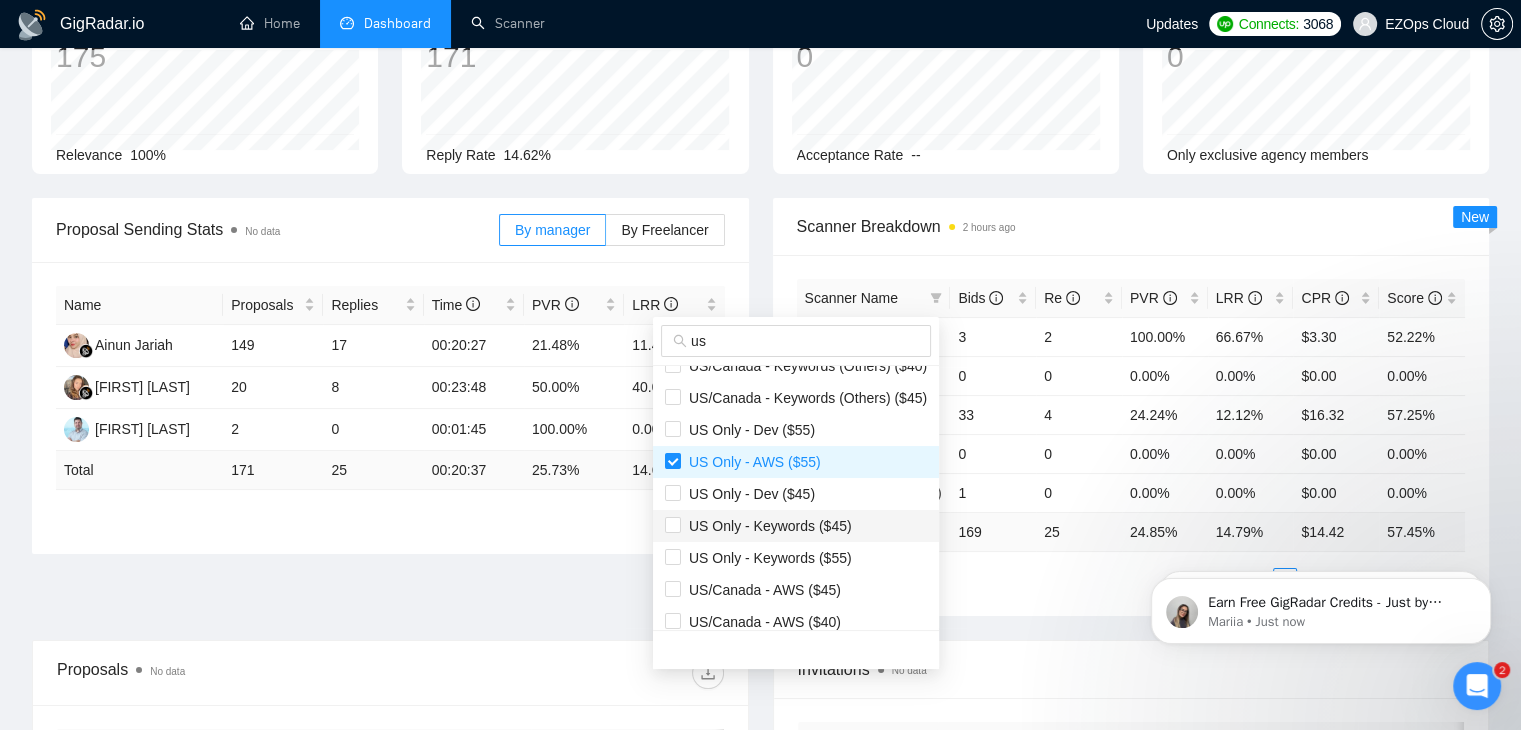 click on "US Only - Keywords ($45)" at bounding box center (766, 526) 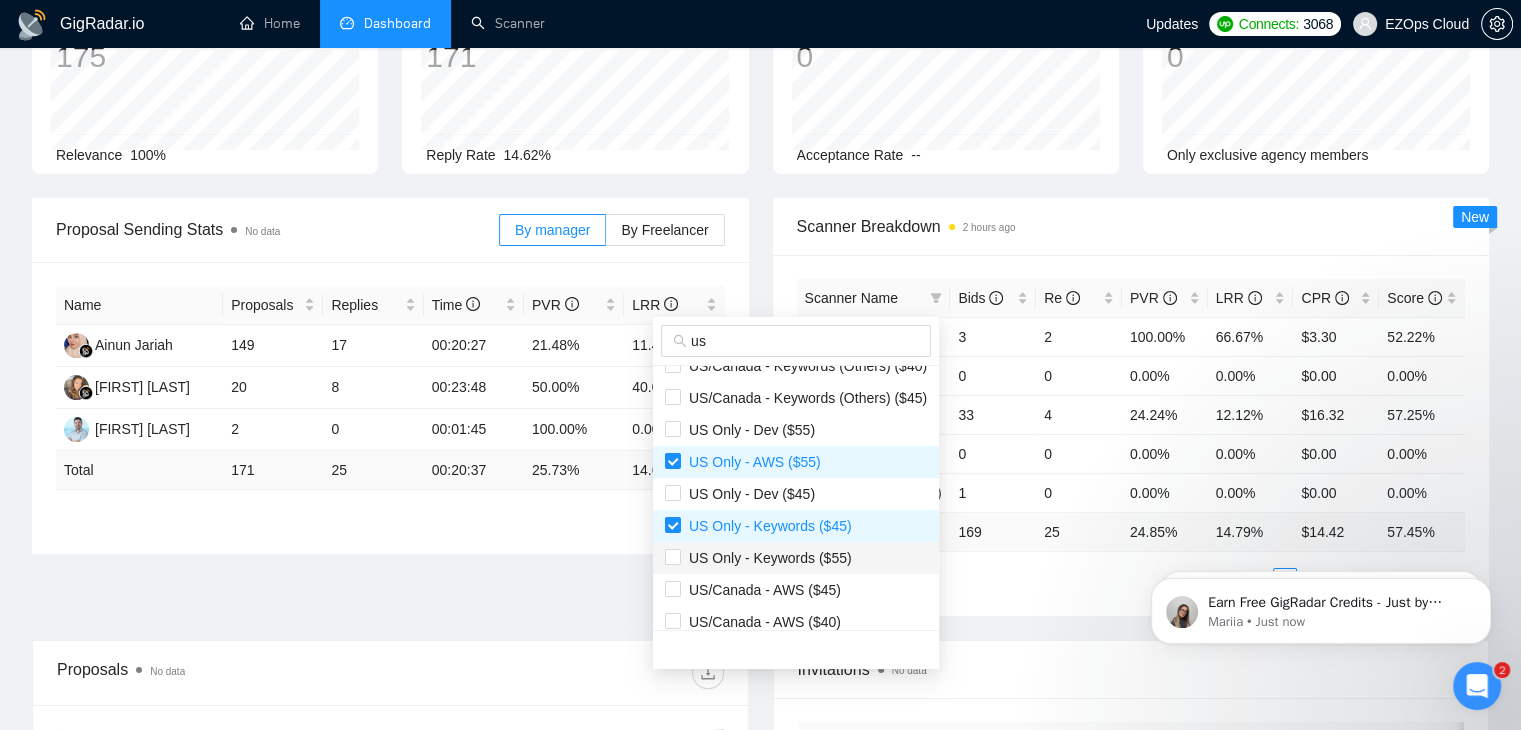 click on "US Only - Keywords ($55)" at bounding box center (766, 558) 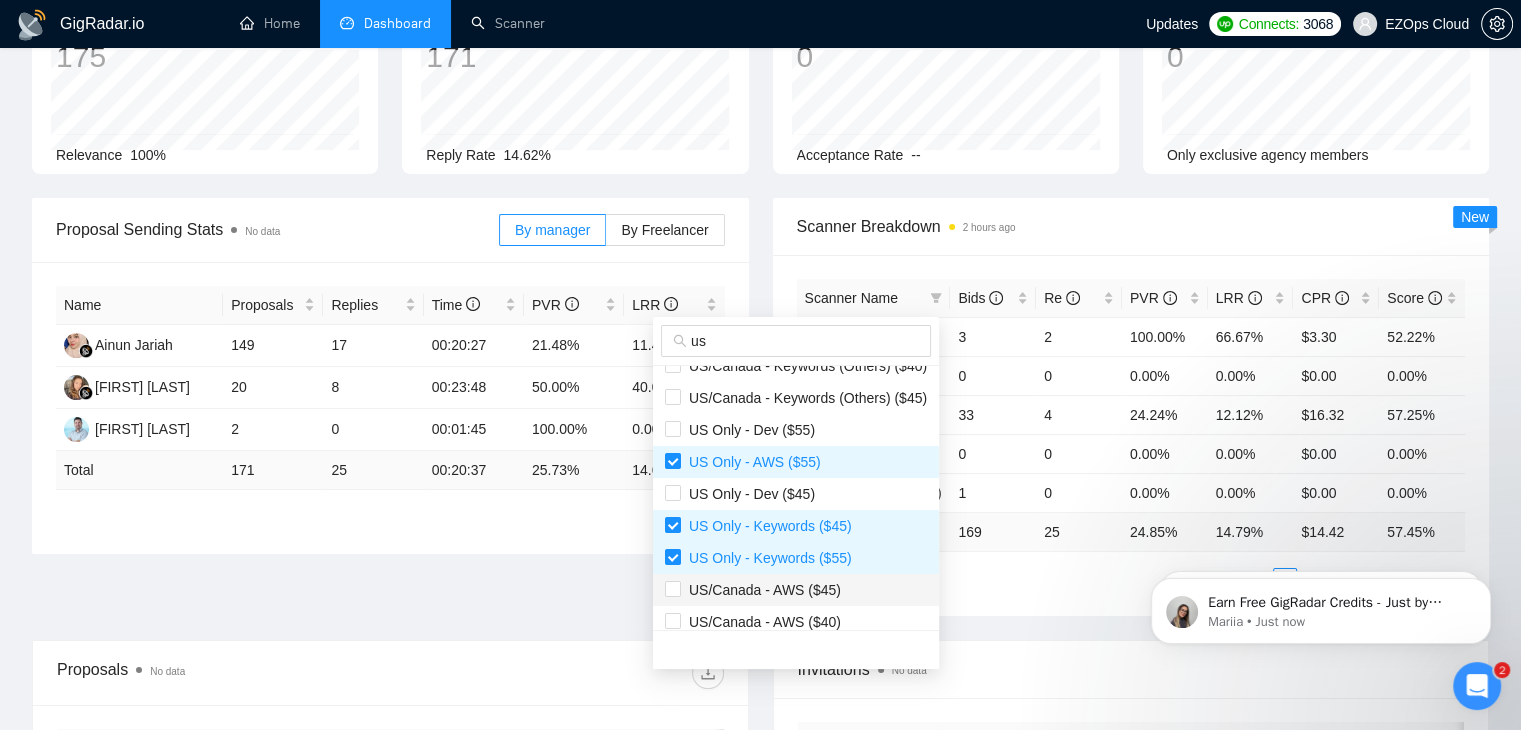 click on "US/Canada - AWS ($45)" at bounding box center (761, 590) 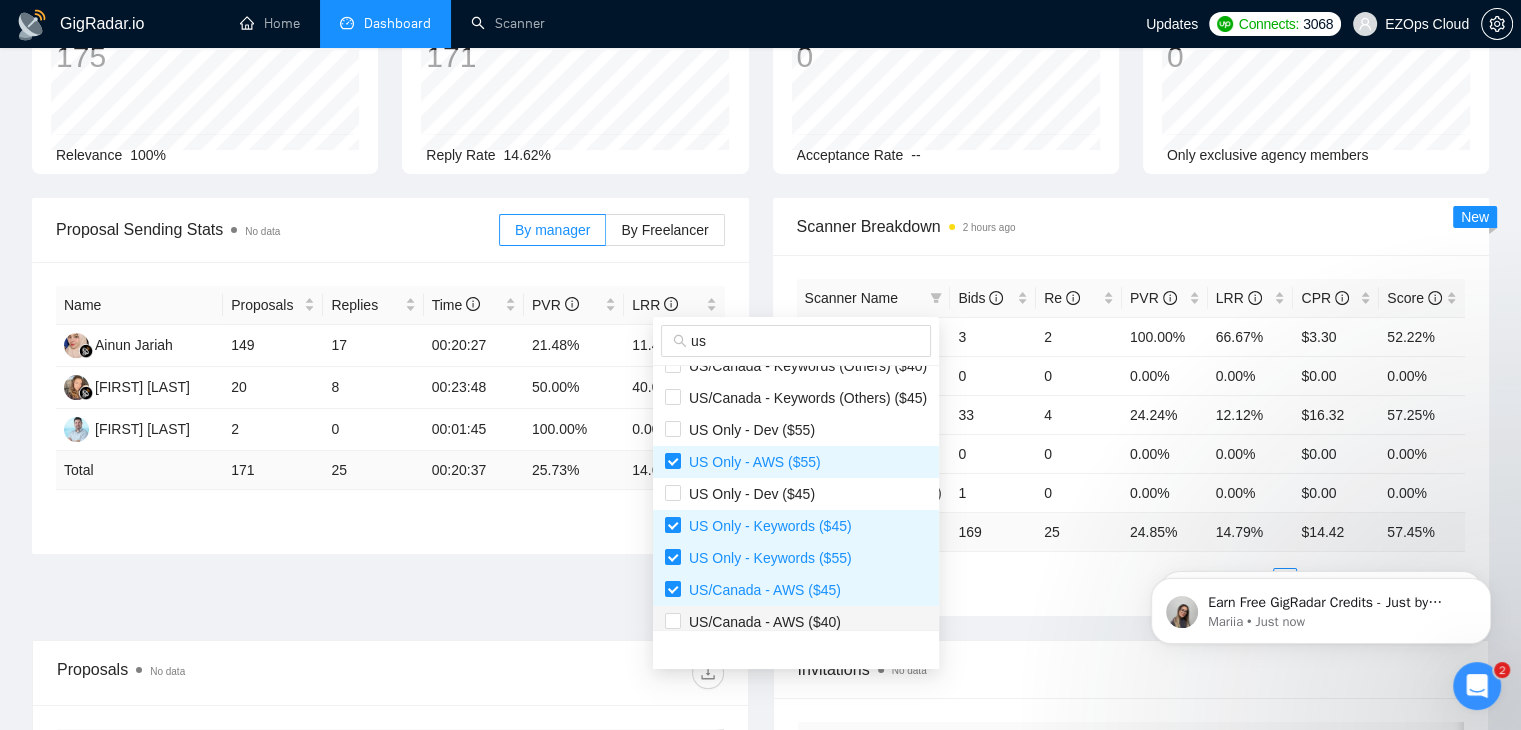 click on "US/Canada - AWS ($40)" at bounding box center (761, 622) 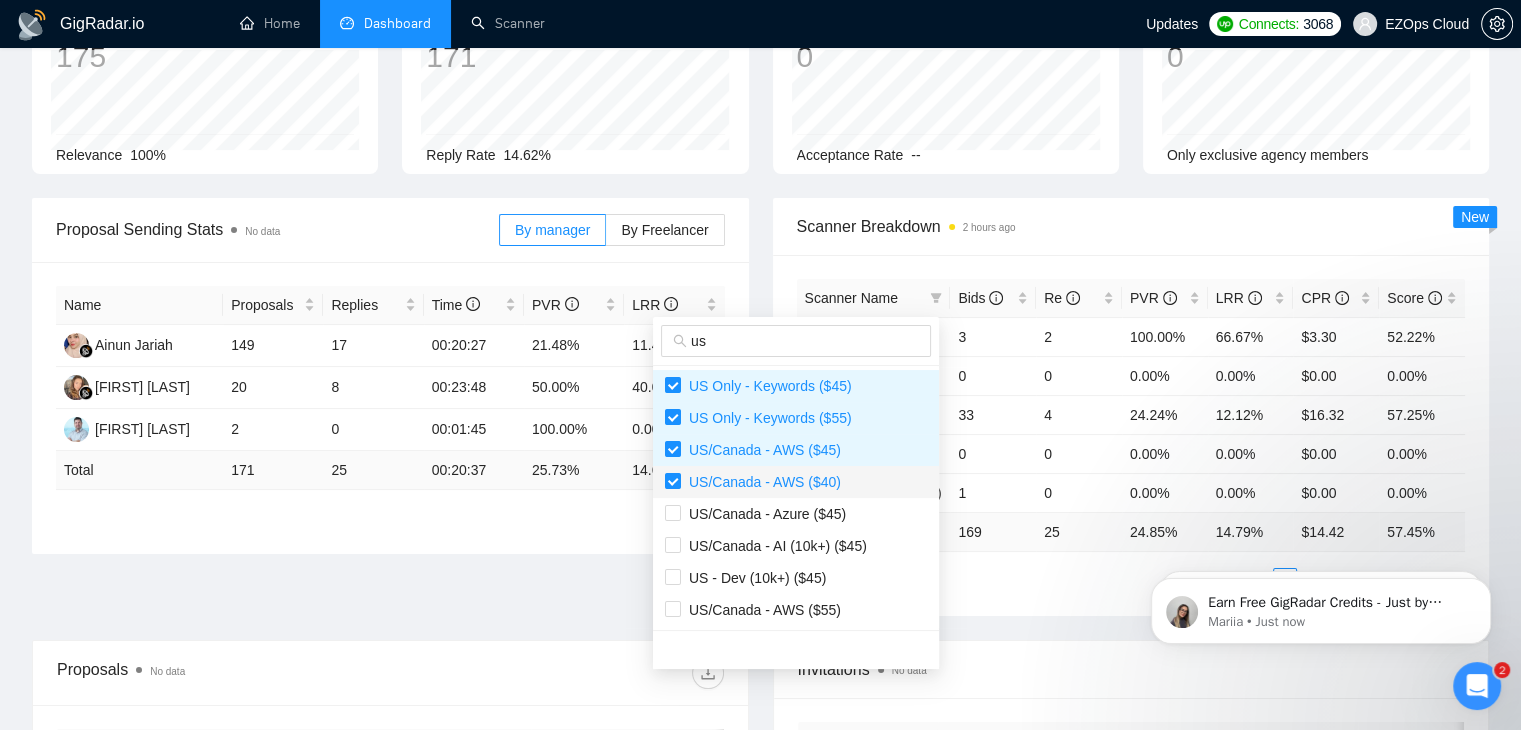 scroll, scrollTop: 578, scrollLeft: 0, axis: vertical 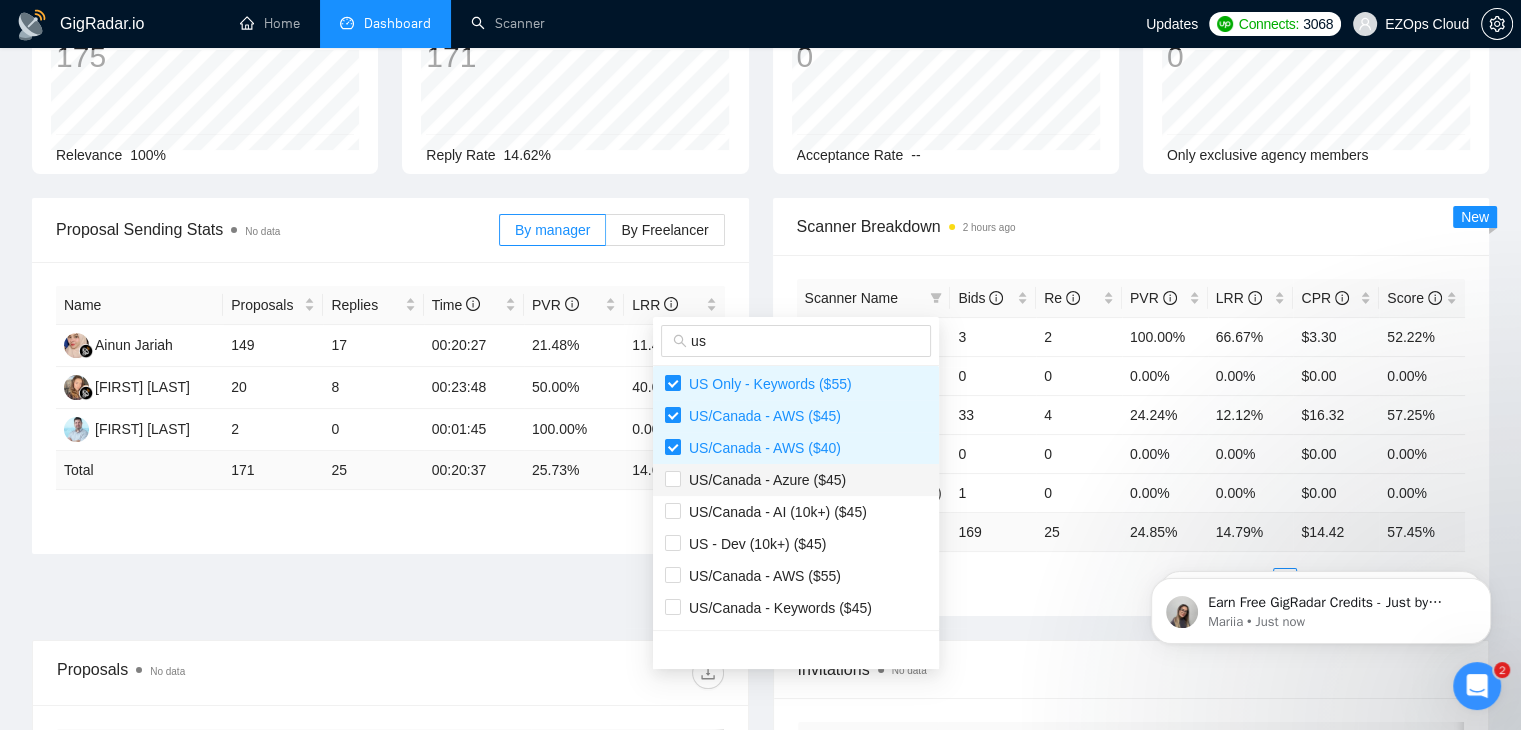 click on "US/Canada - Azure ($45)" at bounding box center (763, 480) 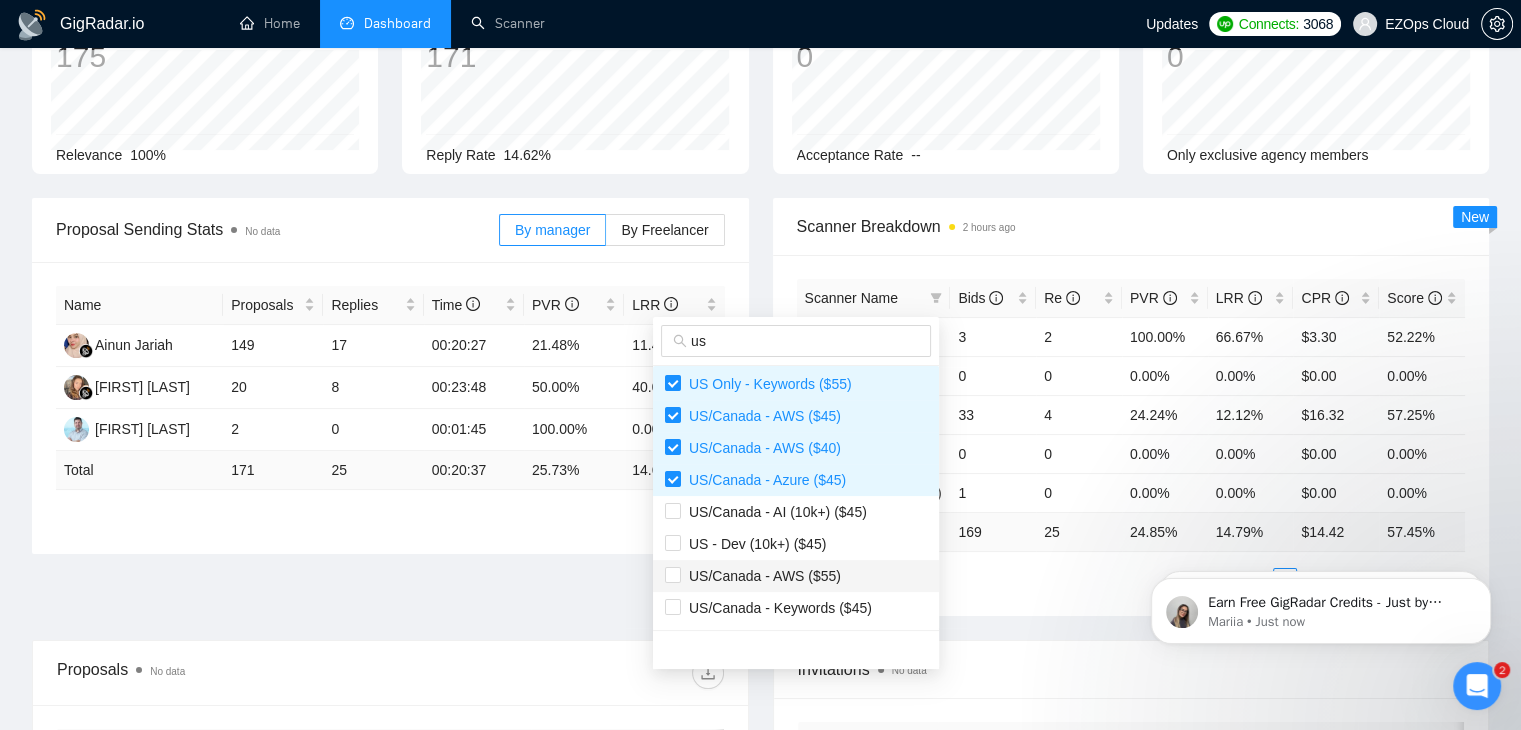 click on "US/Canada - AWS ($55)" at bounding box center (761, 576) 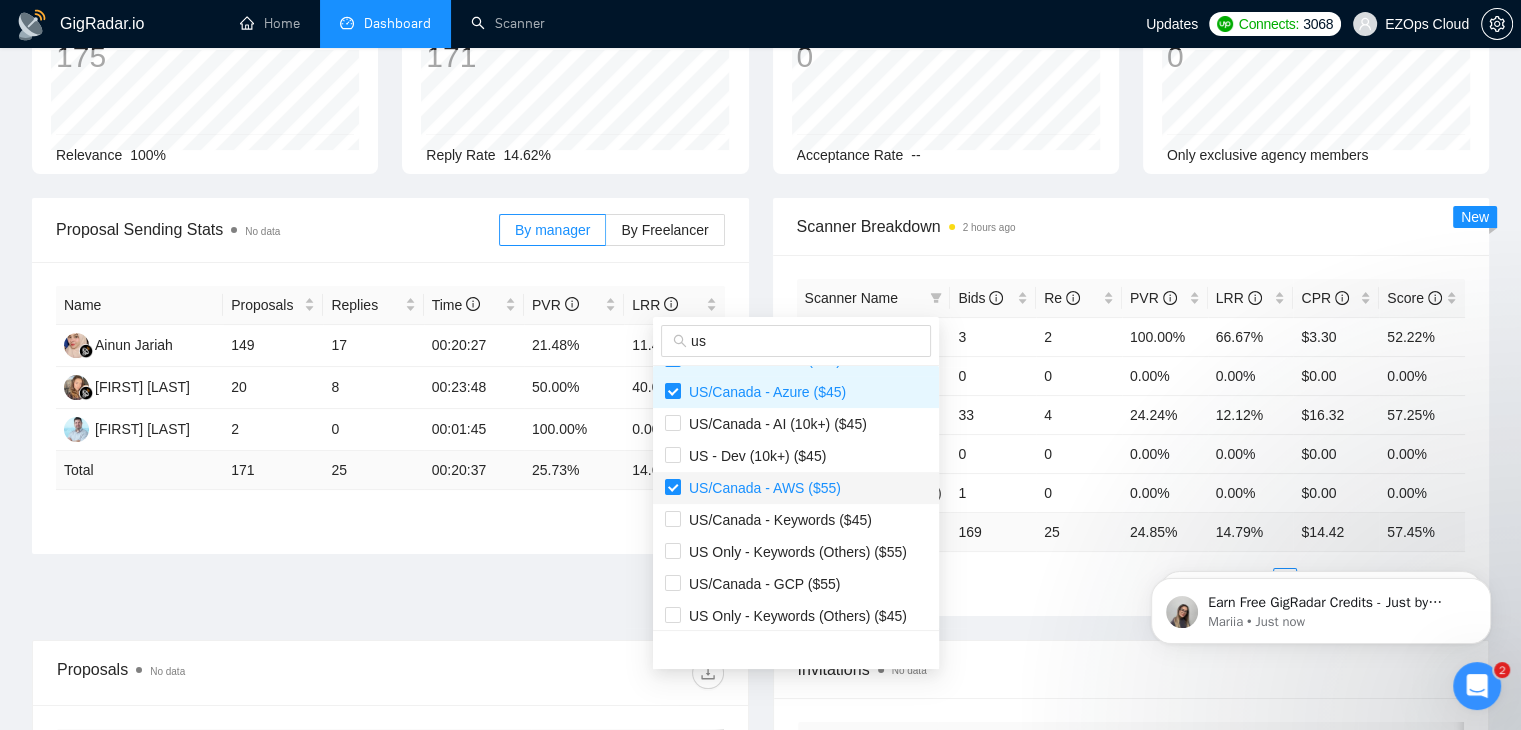 scroll, scrollTop: 672, scrollLeft: 0, axis: vertical 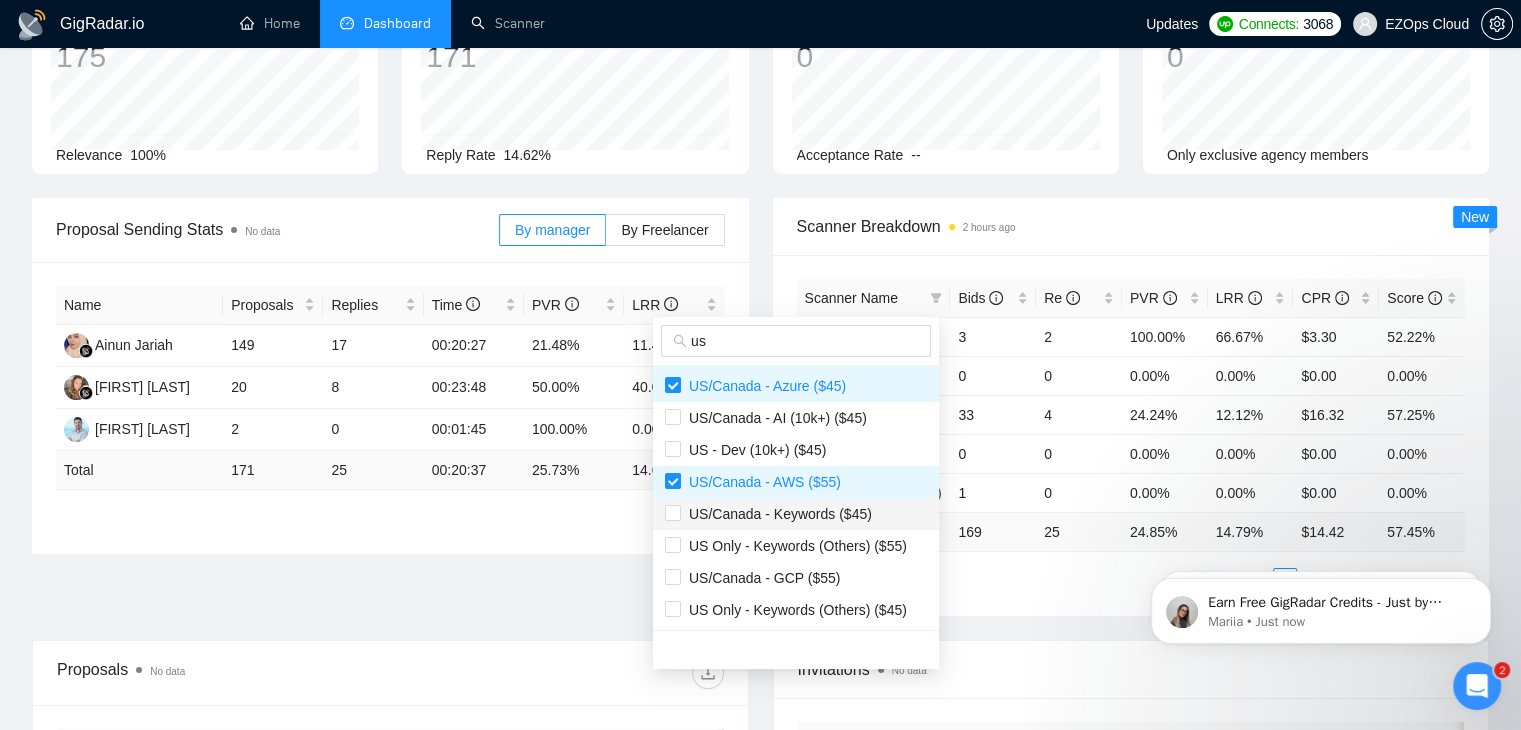 click on "US/Canada - Keywords ($45)" at bounding box center (776, 514) 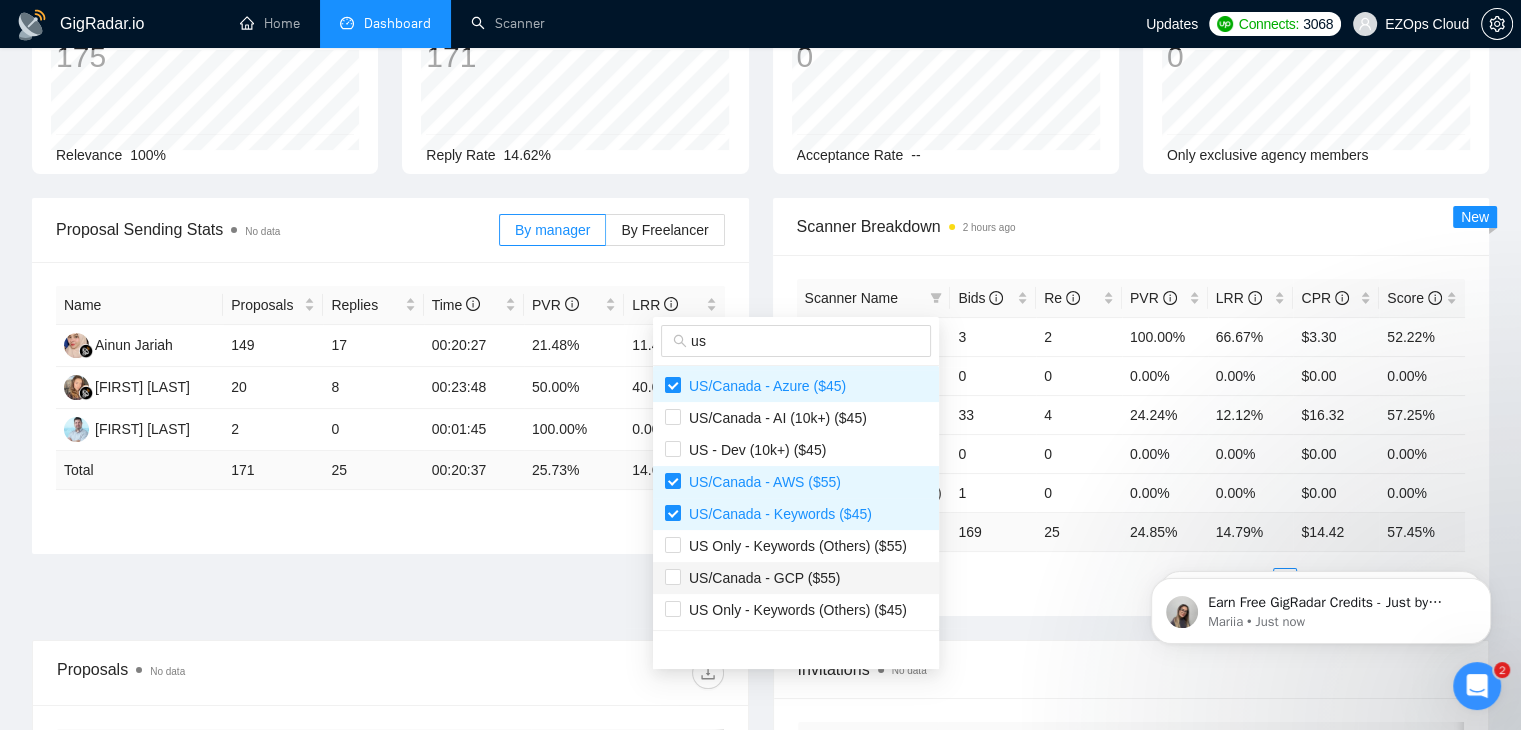 click on "US/Canada - GCP ($55)" at bounding box center (760, 578) 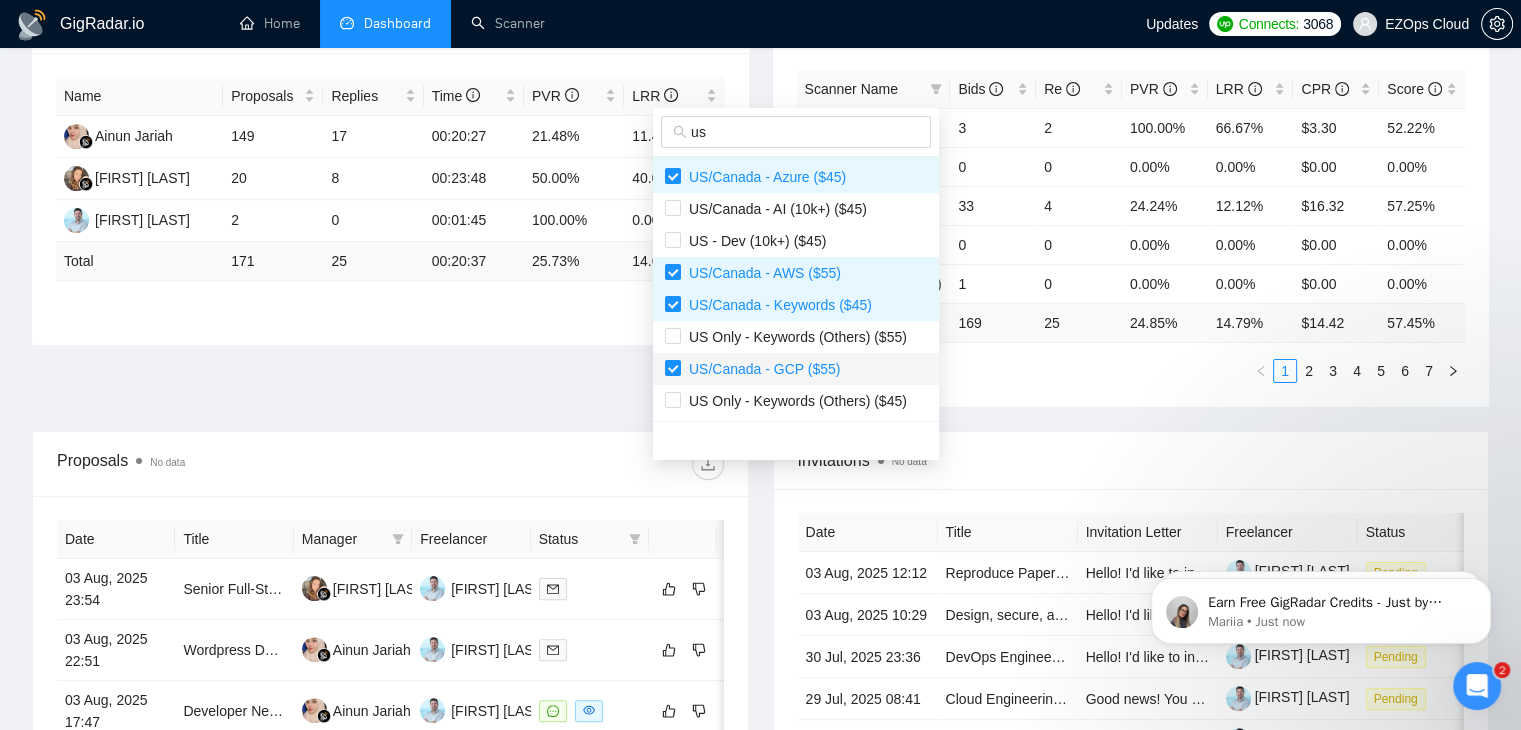 scroll, scrollTop: 364, scrollLeft: 0, axis: vertical 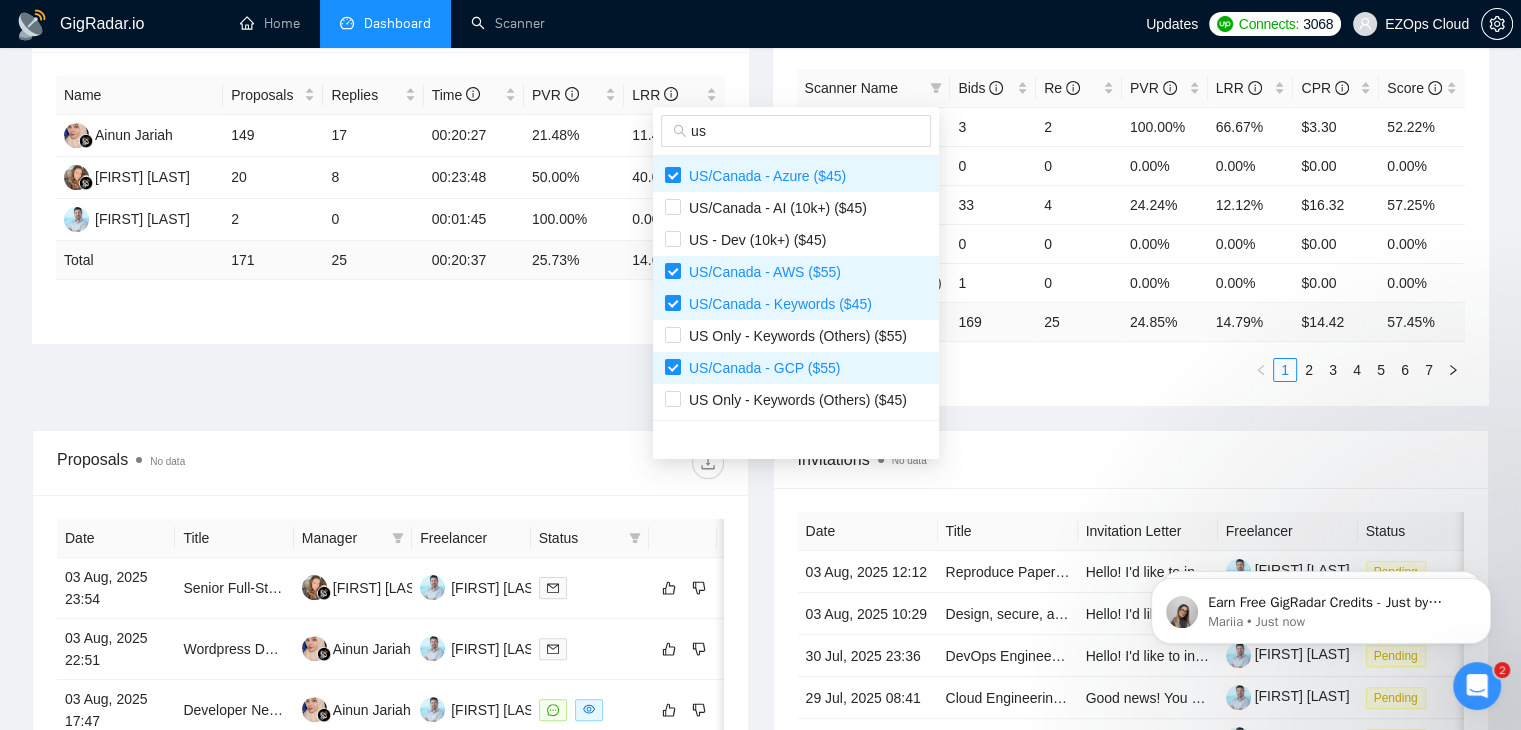 type 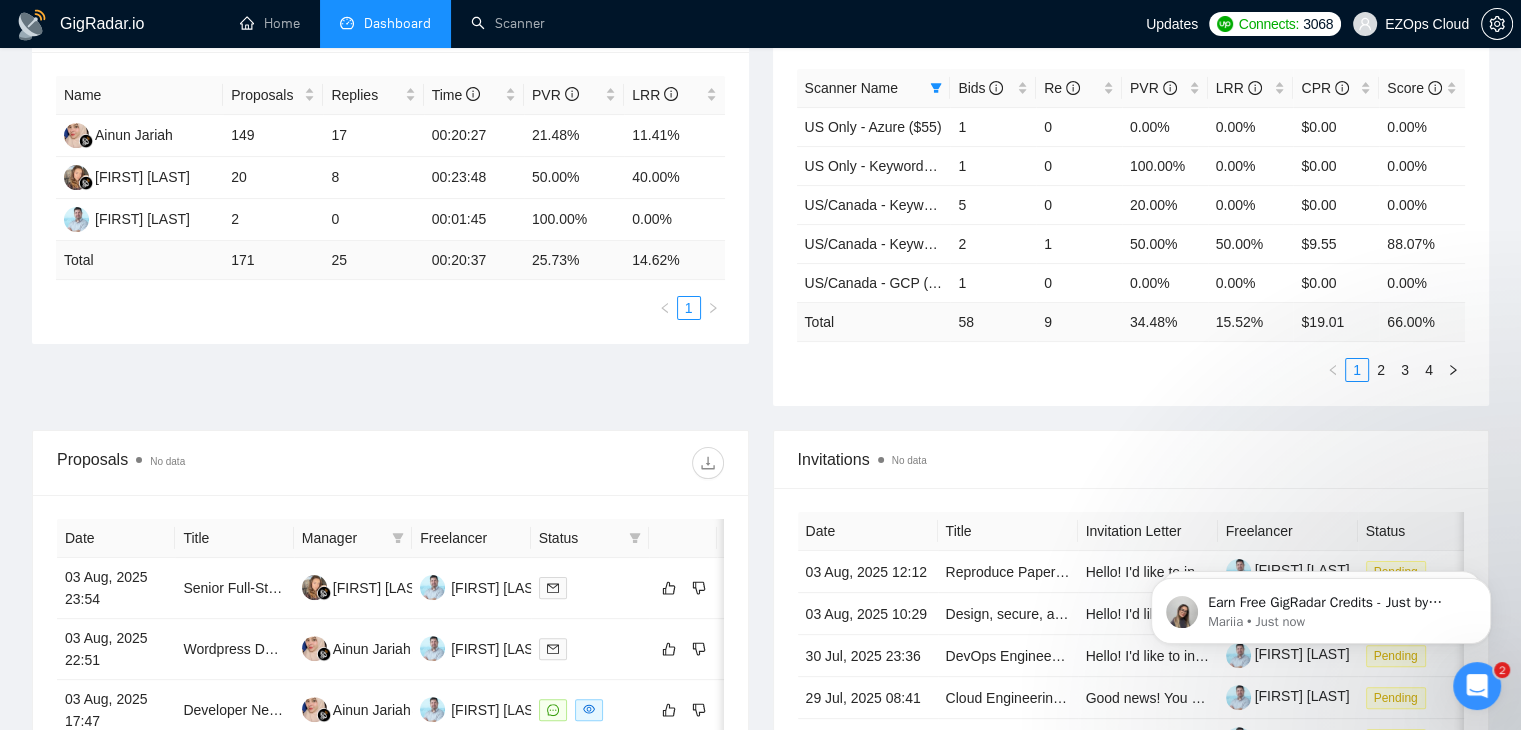 click on "Scanner Name Bids   Re   PVR   LRR   CPR   Score   US Only - Azure ($55) 1 0 0.00% 0.00% $0.00 0.00% US Only - Keywords ($40) 1 0 100.00% 0.00% $0.00 0.00% US/Canada - Keywords ($55) 5 0 20.00% 0.00% $0.00 0.00% US/Canada - Keywords ($40) 2 1 50.00% 50.00% $9.55 88.07% US/Canada - GCP ($45) 1 0 0.00% 0.00% $0.00 0.00% Total 58 9 34.48 % 15.52 % $ 19.01 66.00 % 1 2 3 4" at bounding box center [1131, 225] 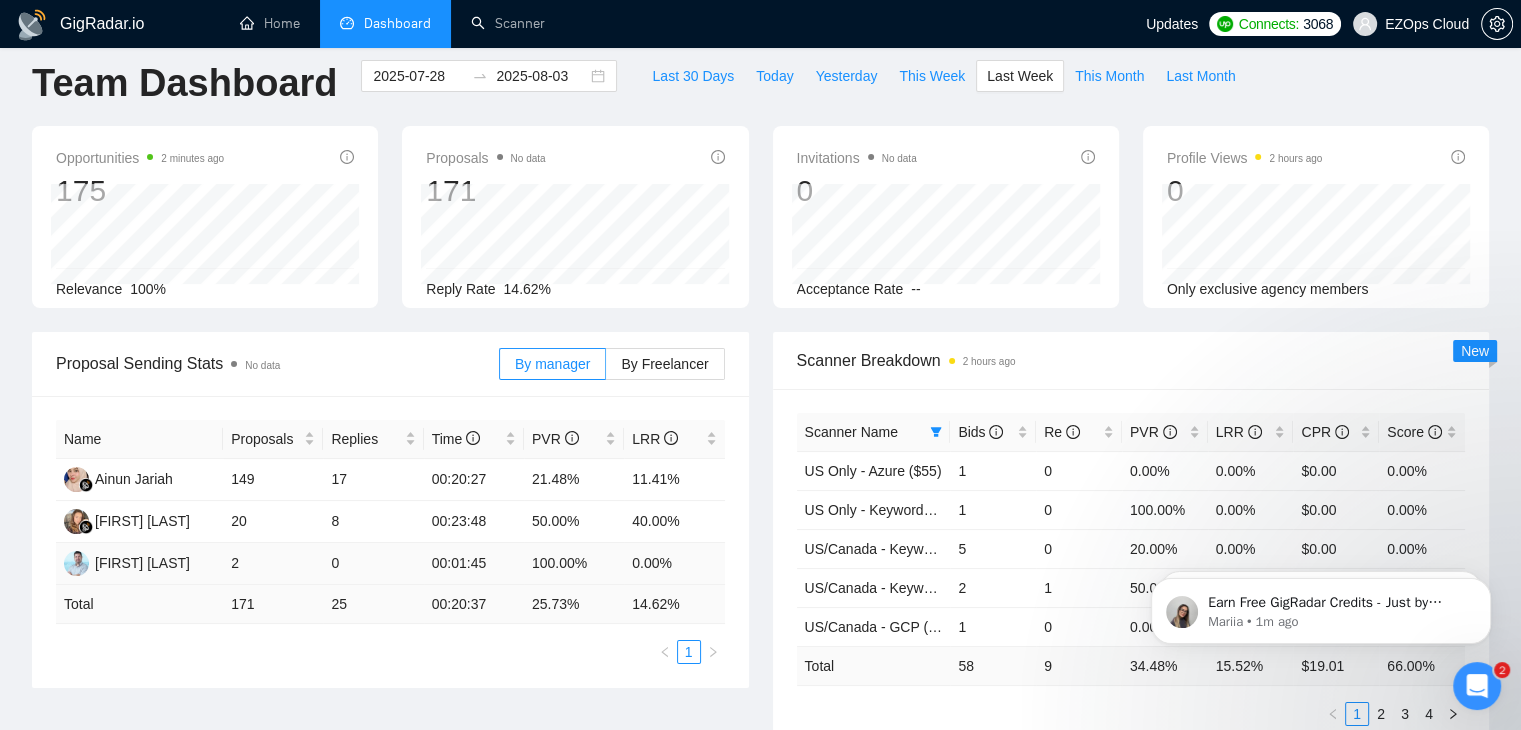 scroll, scrollTop: 0, scrollLeft: 0, axis: both 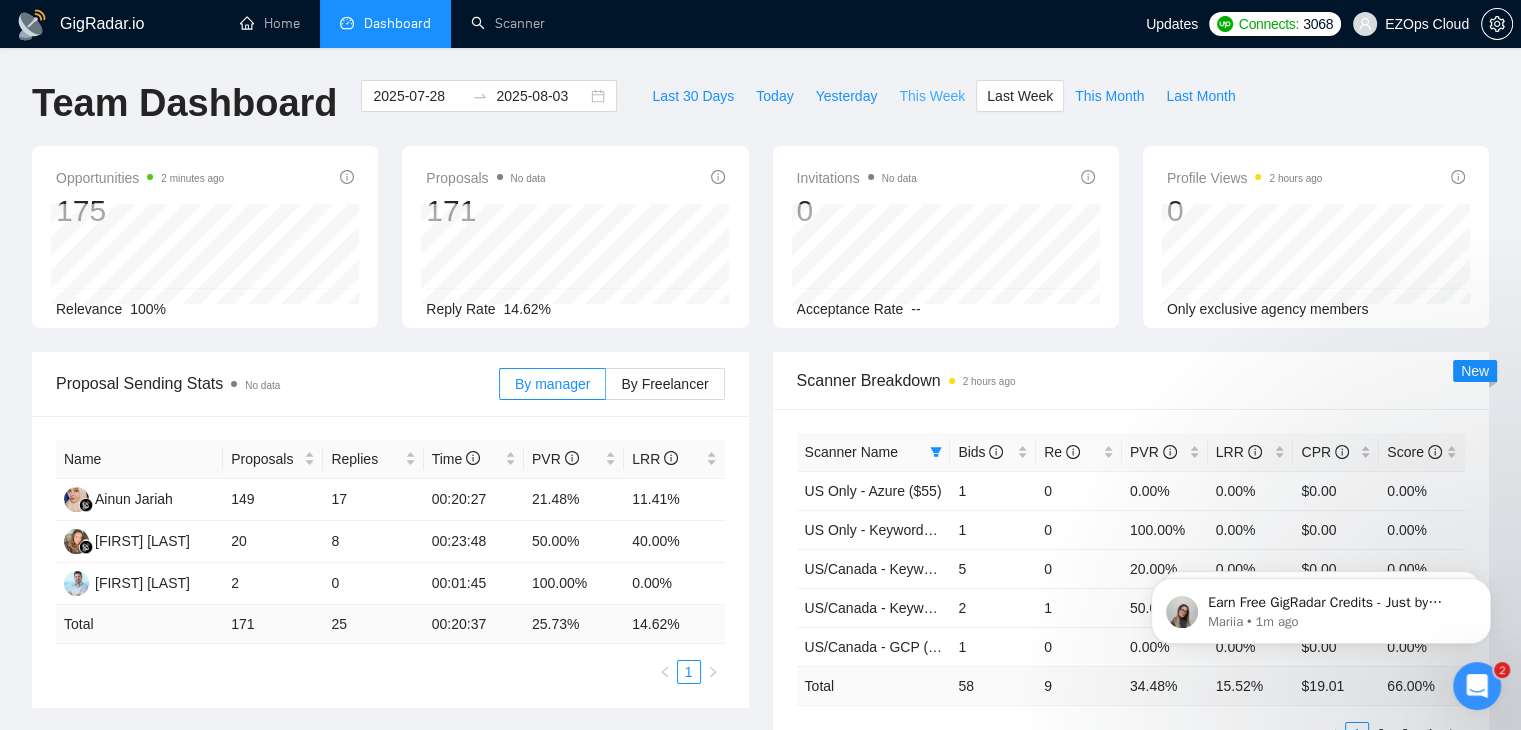 click on "This Week" at bounding box center [932, 96] 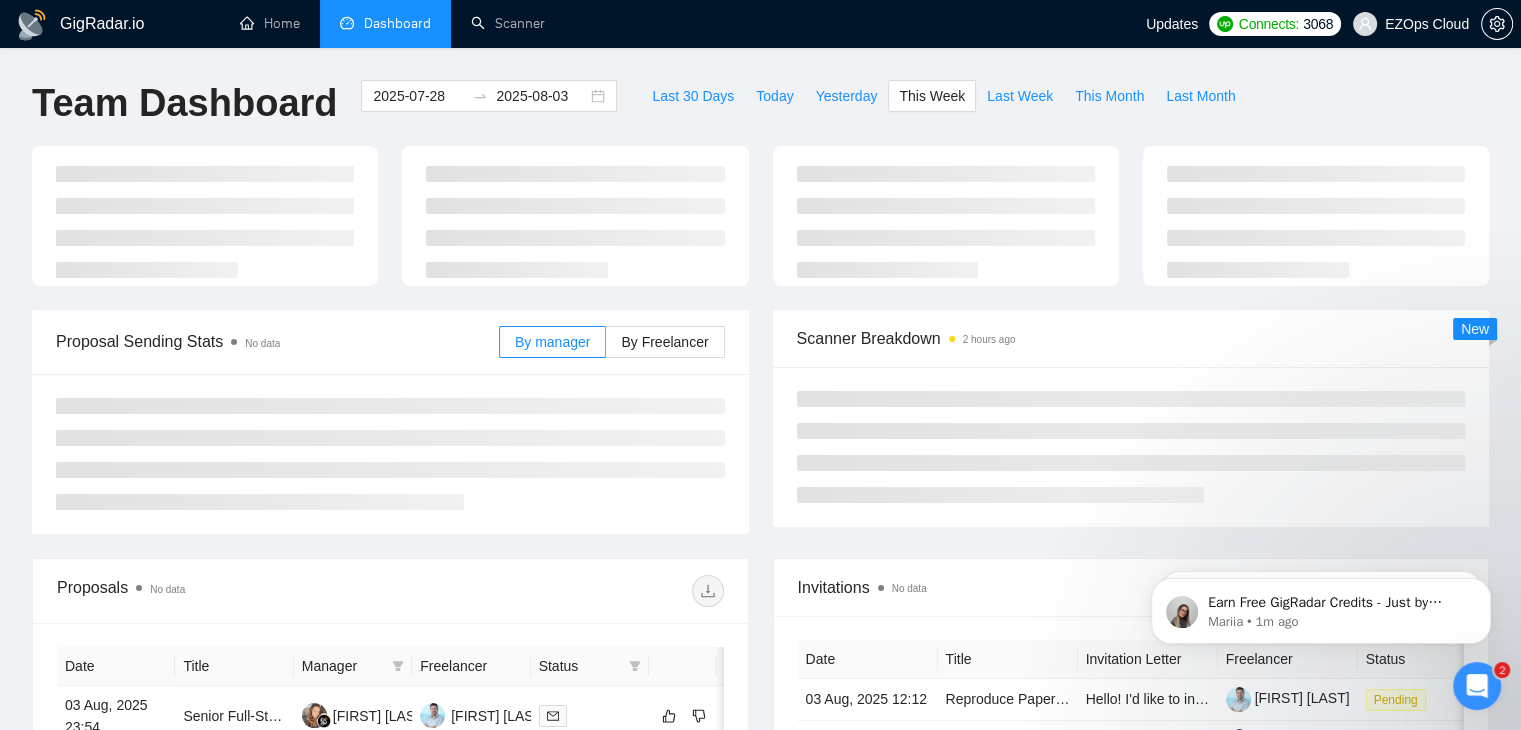 type on "2025-08-04" 